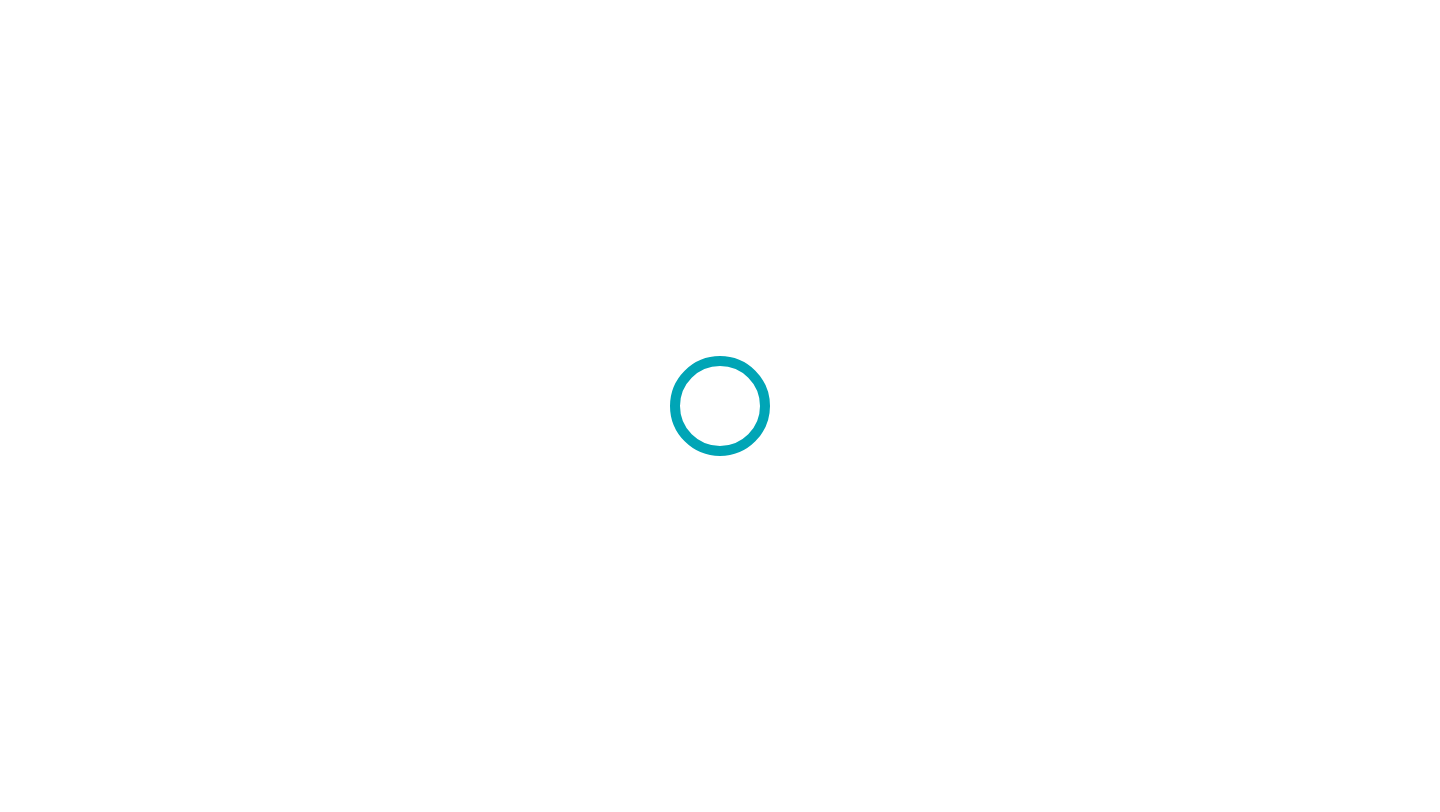 scroll, scrollTop: 0, scrollLeft: 0, axis: both 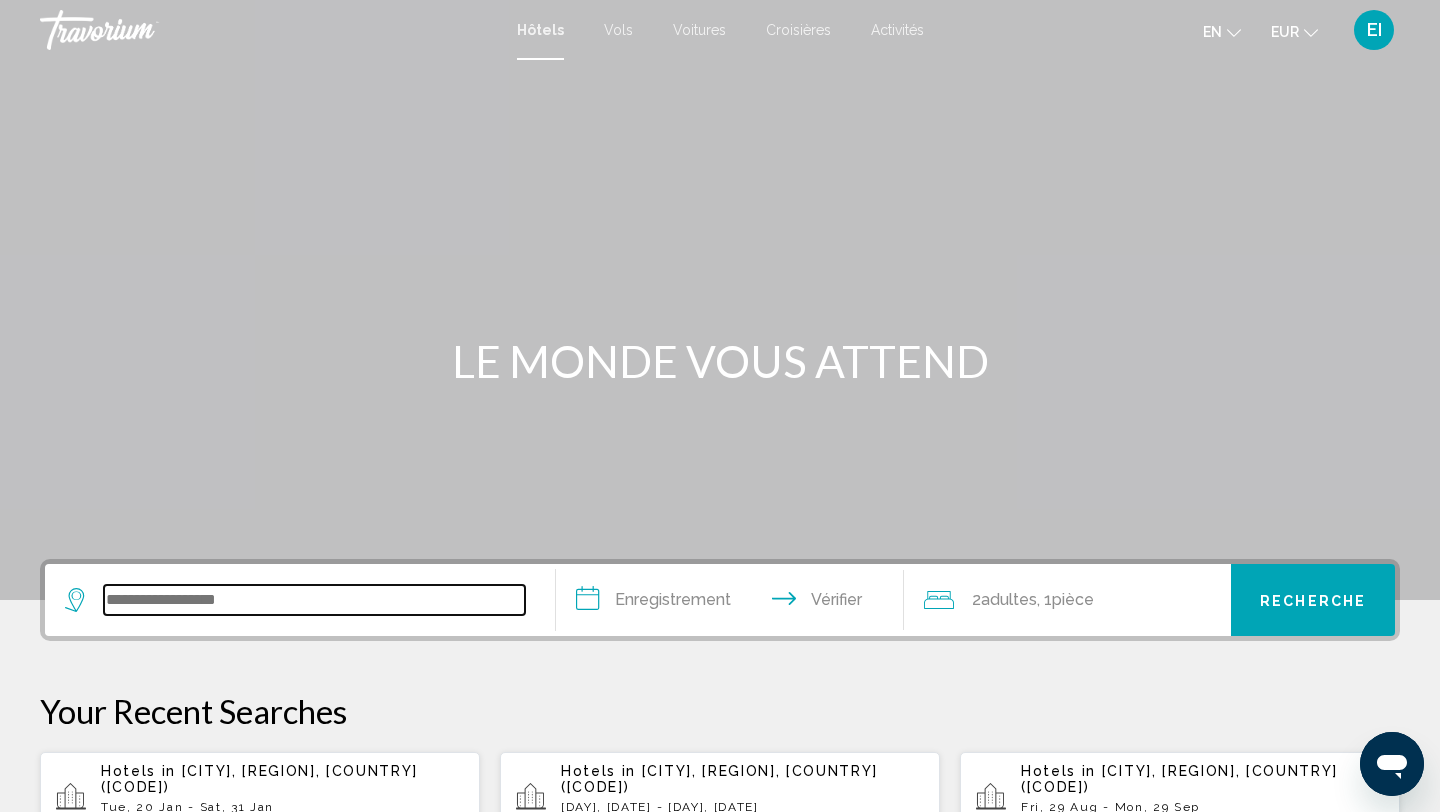 click at bounding box center [314, 600] 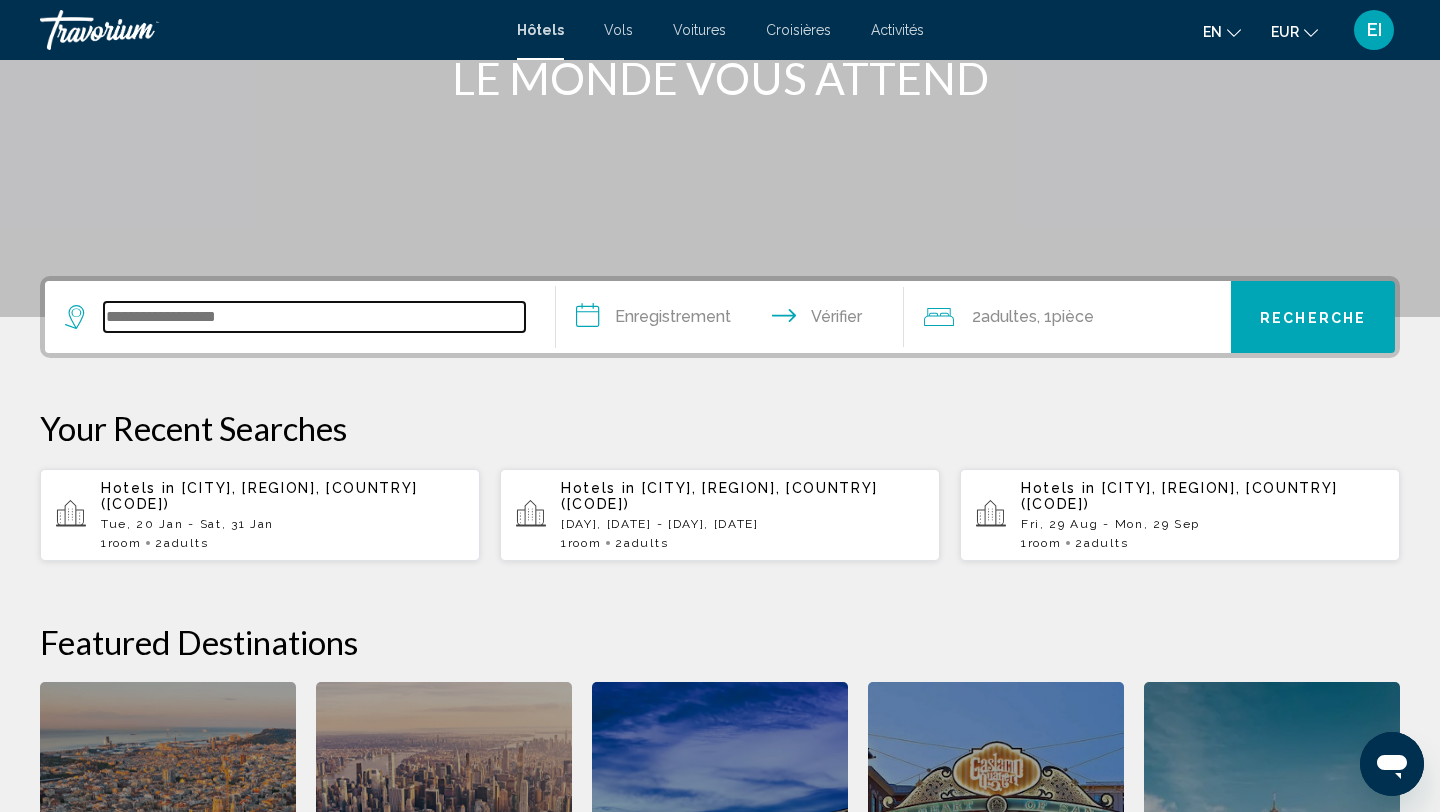 scroll, scrollTop: 271, scrollLeft: 0, axis: vertical 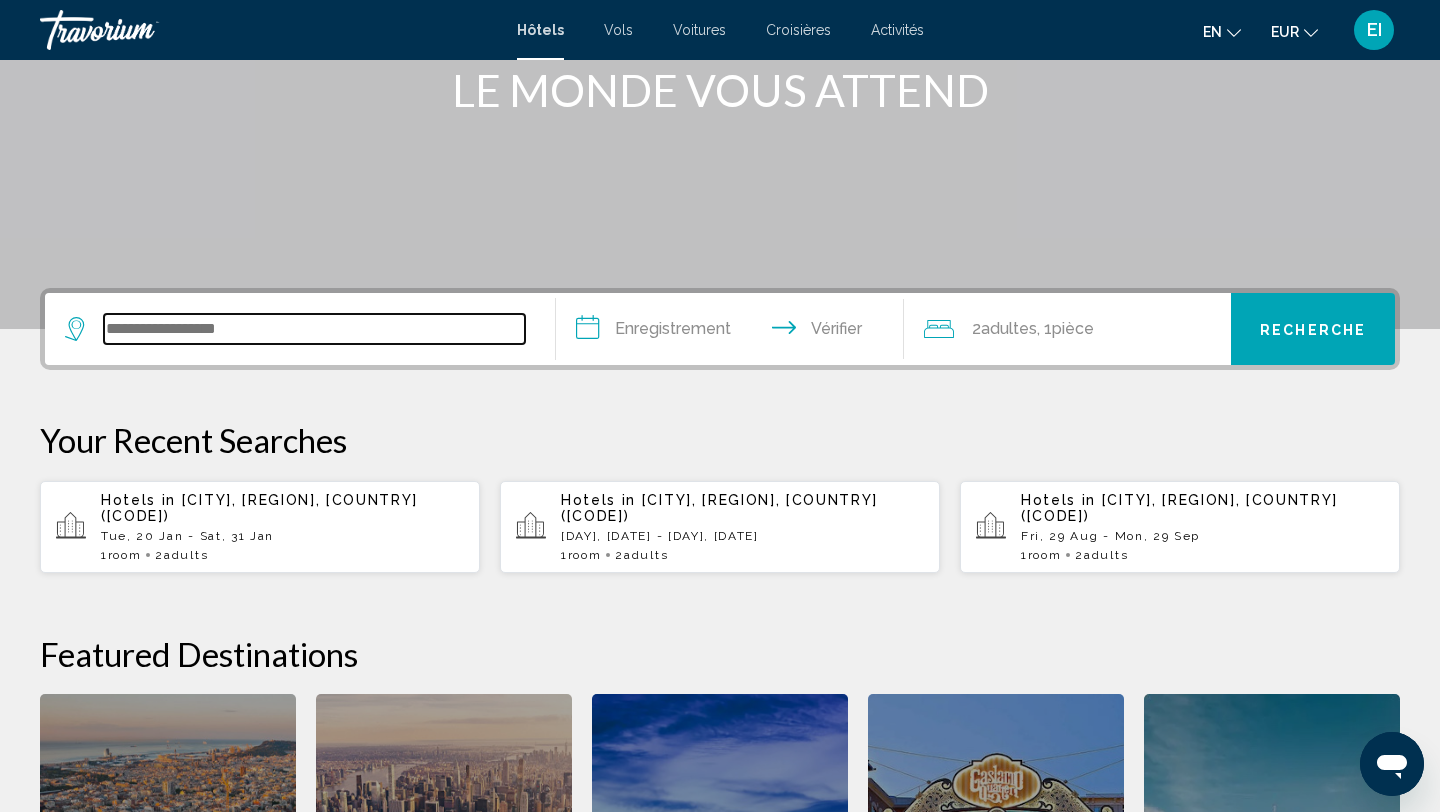 click at bounding box center [314, 329] 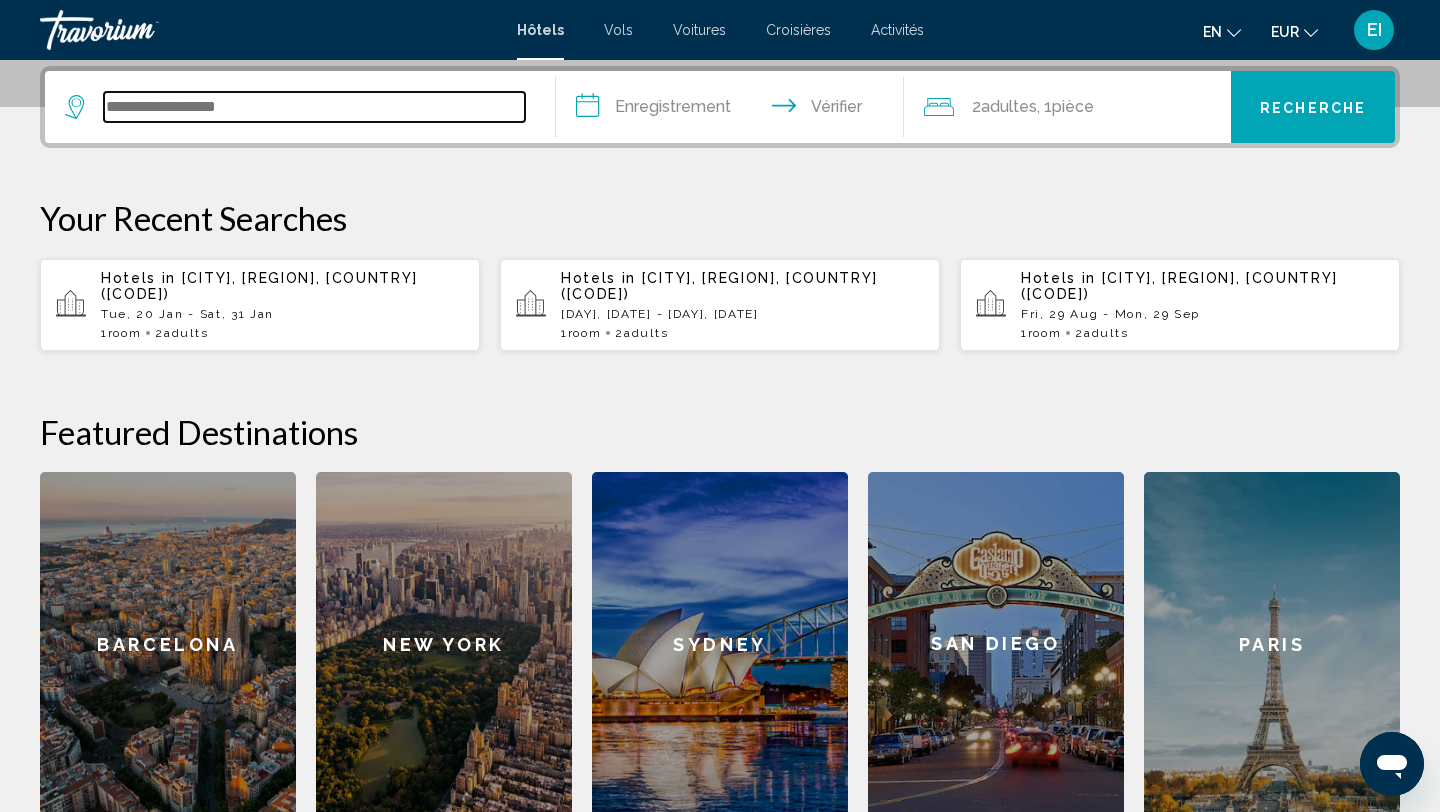 scroll, scrollTop: 494, scrollLeft: 0, axis: vertical 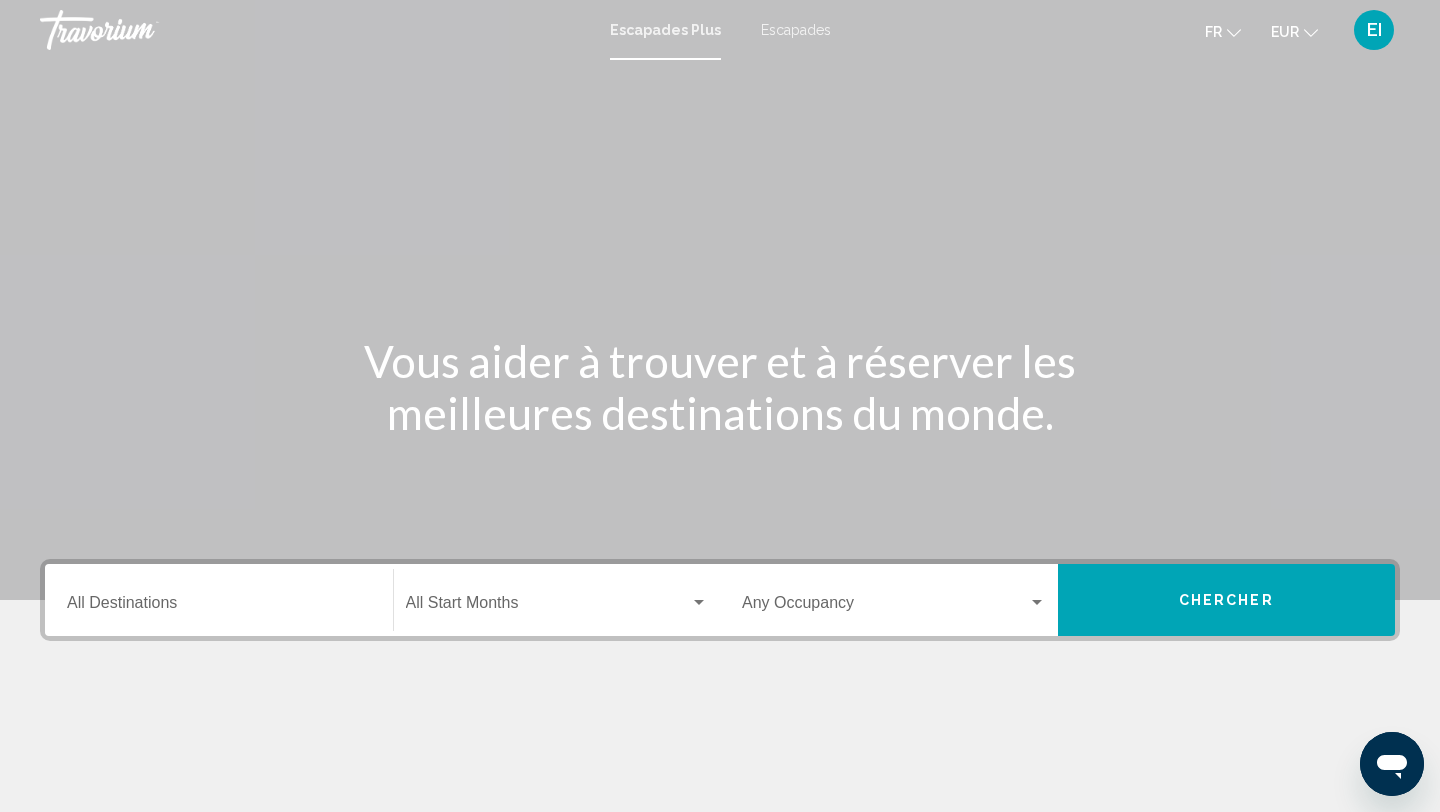 click on "Start Month All Start Months" 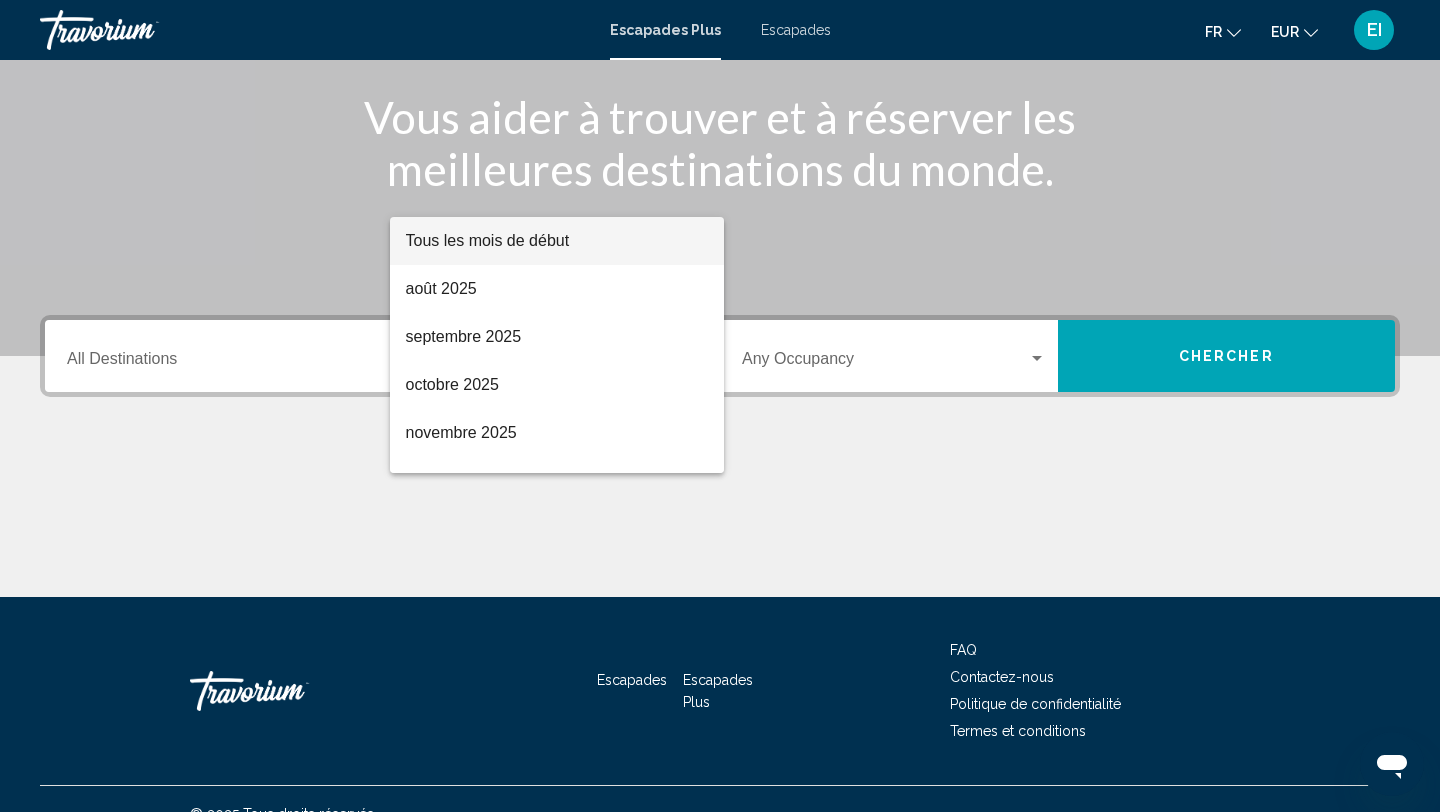 scroll, scrollTop: 274, scrollLeft: 0, axis: vertical 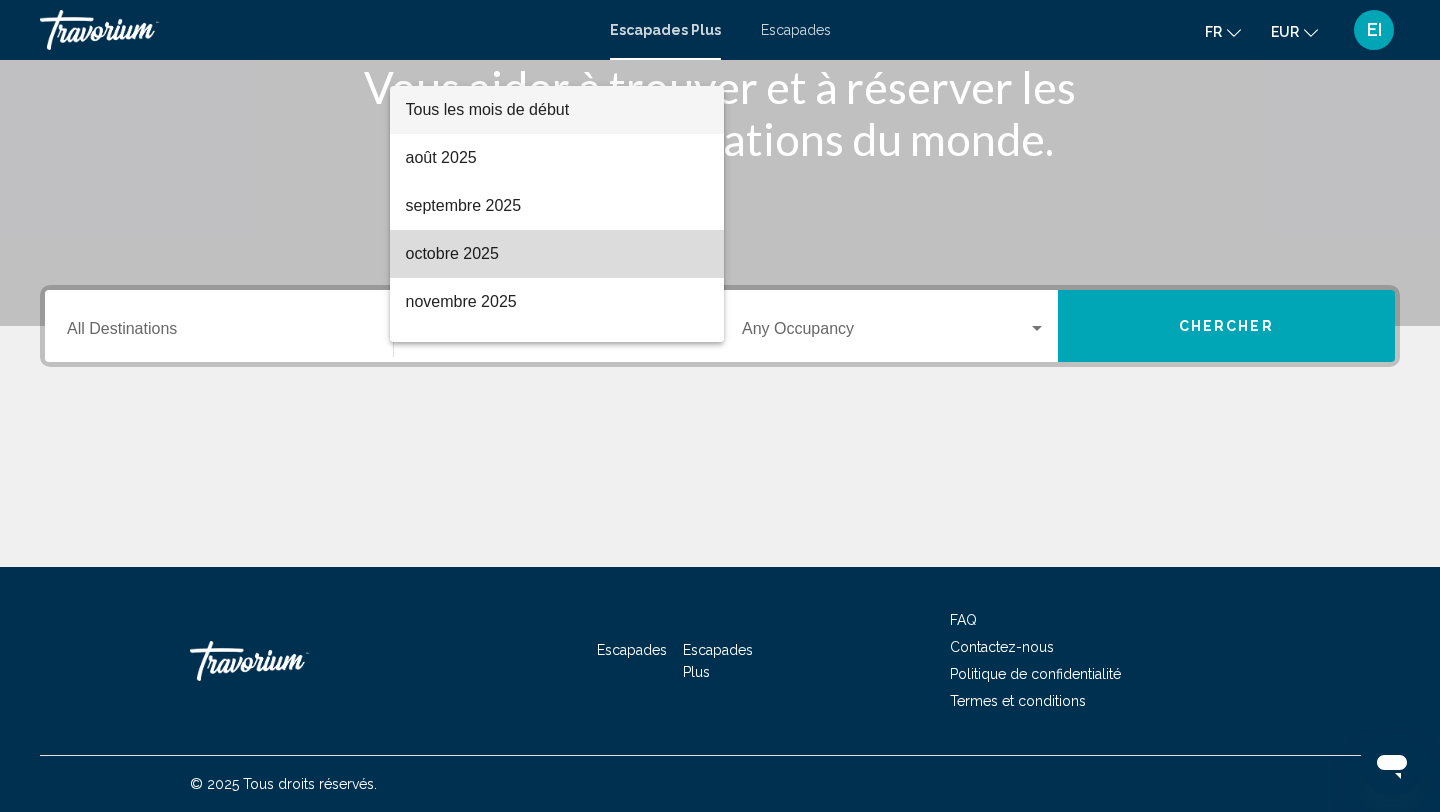 click on "octobre 2025" at bounding box center (557, 254) 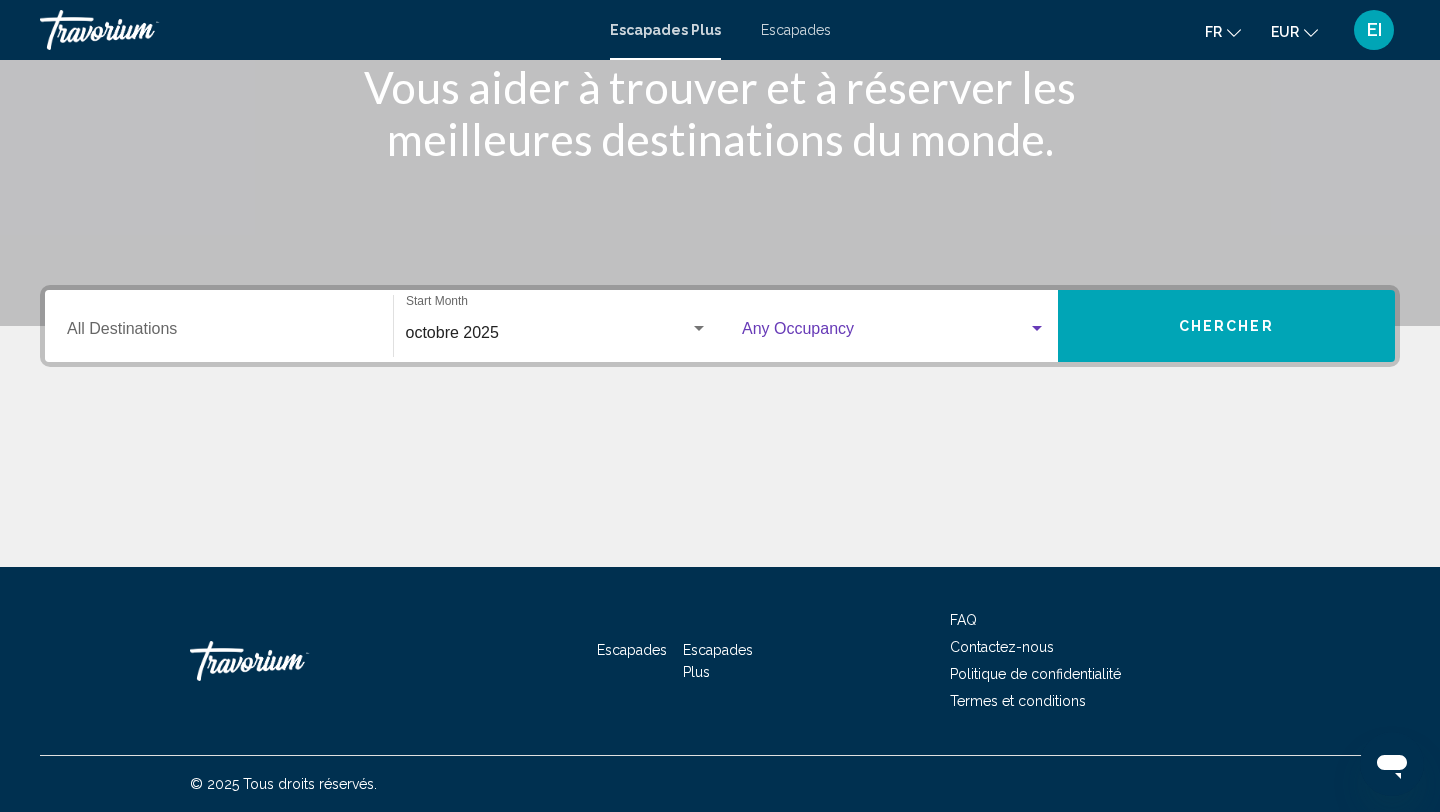 click at bounding box center (885, 333) 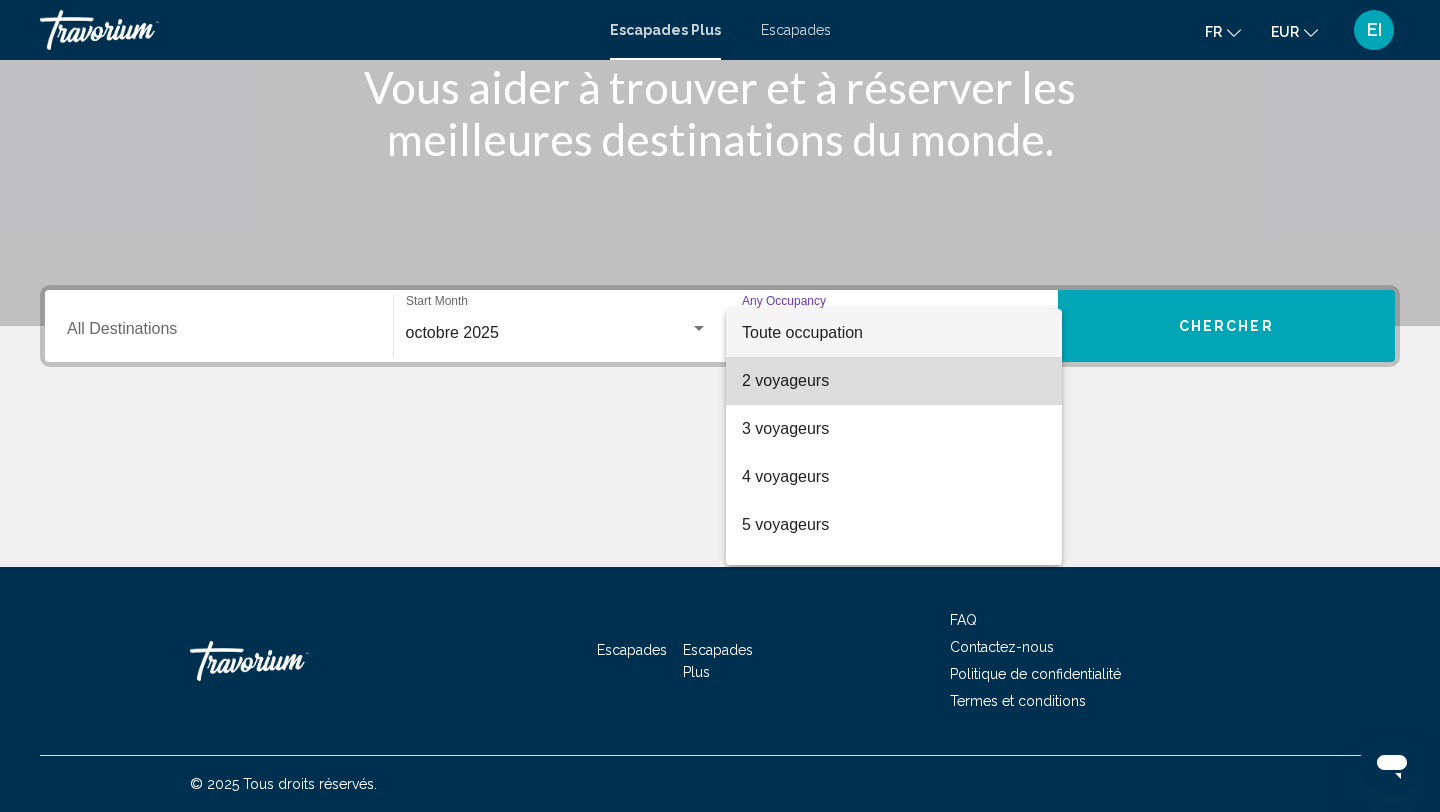 click on "2 voyageurs" at bounding box center [894, 381] 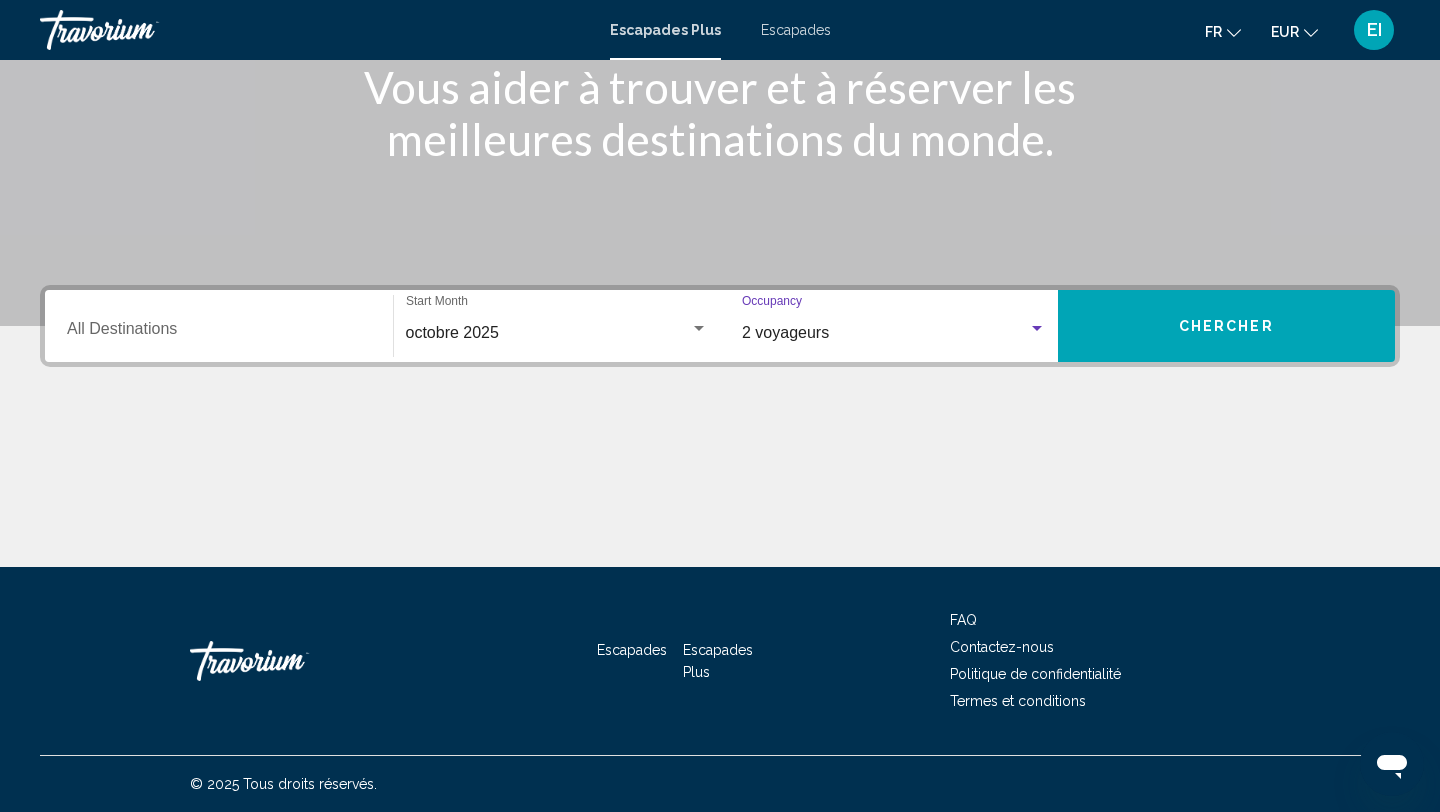 click on "Destination All Destinations" at bounding box center [219, 333] 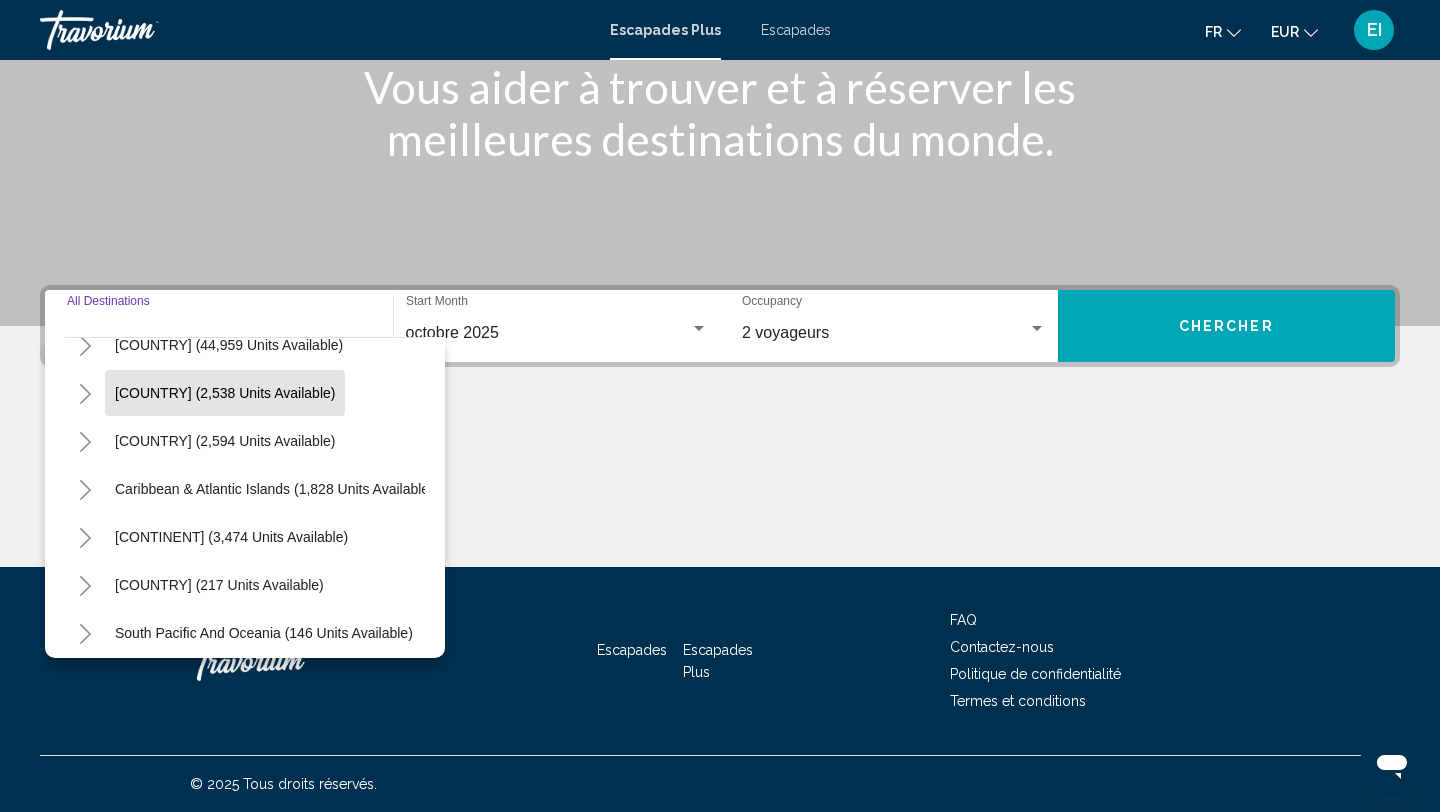 scroll, scrollTop: 91, scrollLeft: 0, axis: vertical 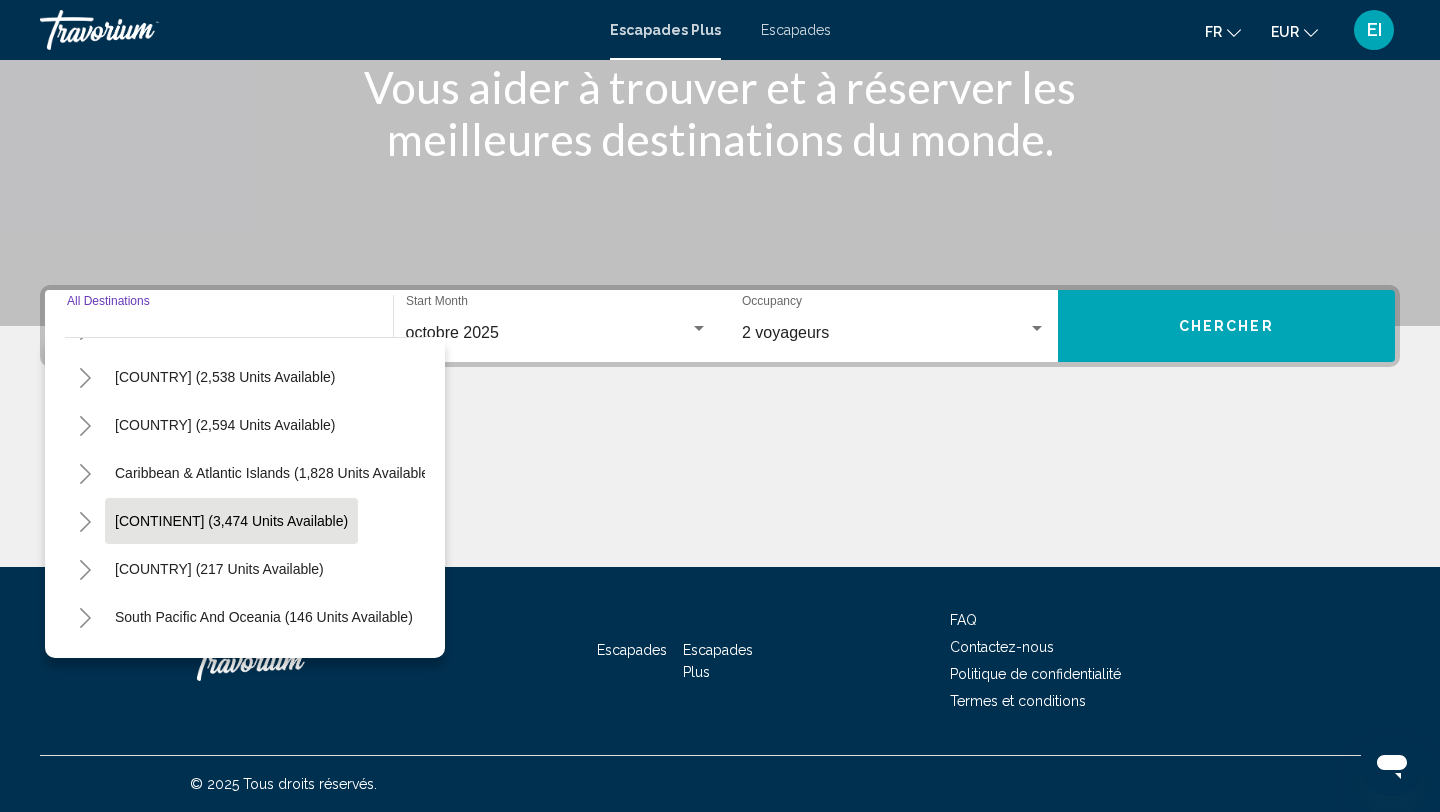 click on "[CONTINENT] (3,474 units available)" at bounding box center [219, 569] 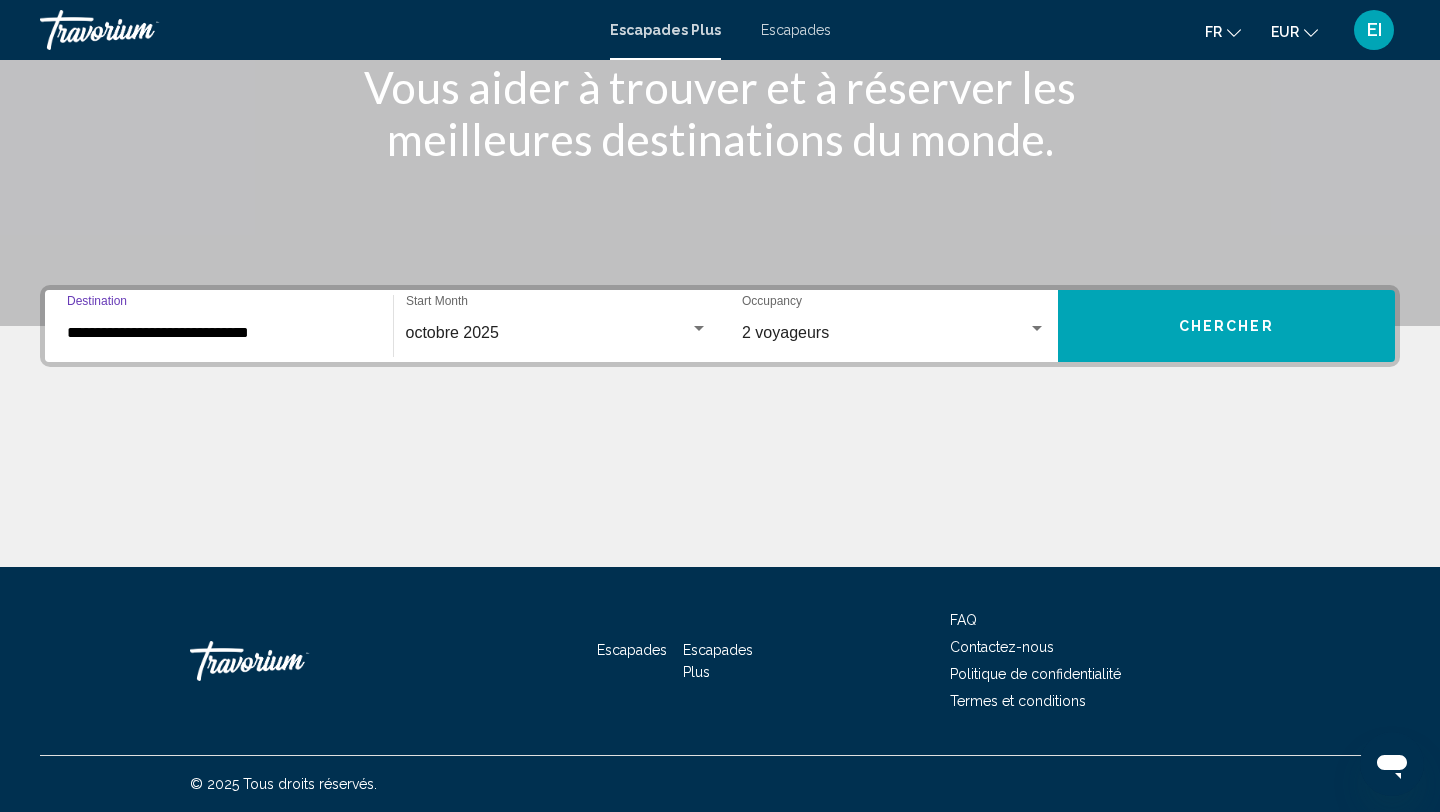 click on "**********" at bounding box center (219, 333) 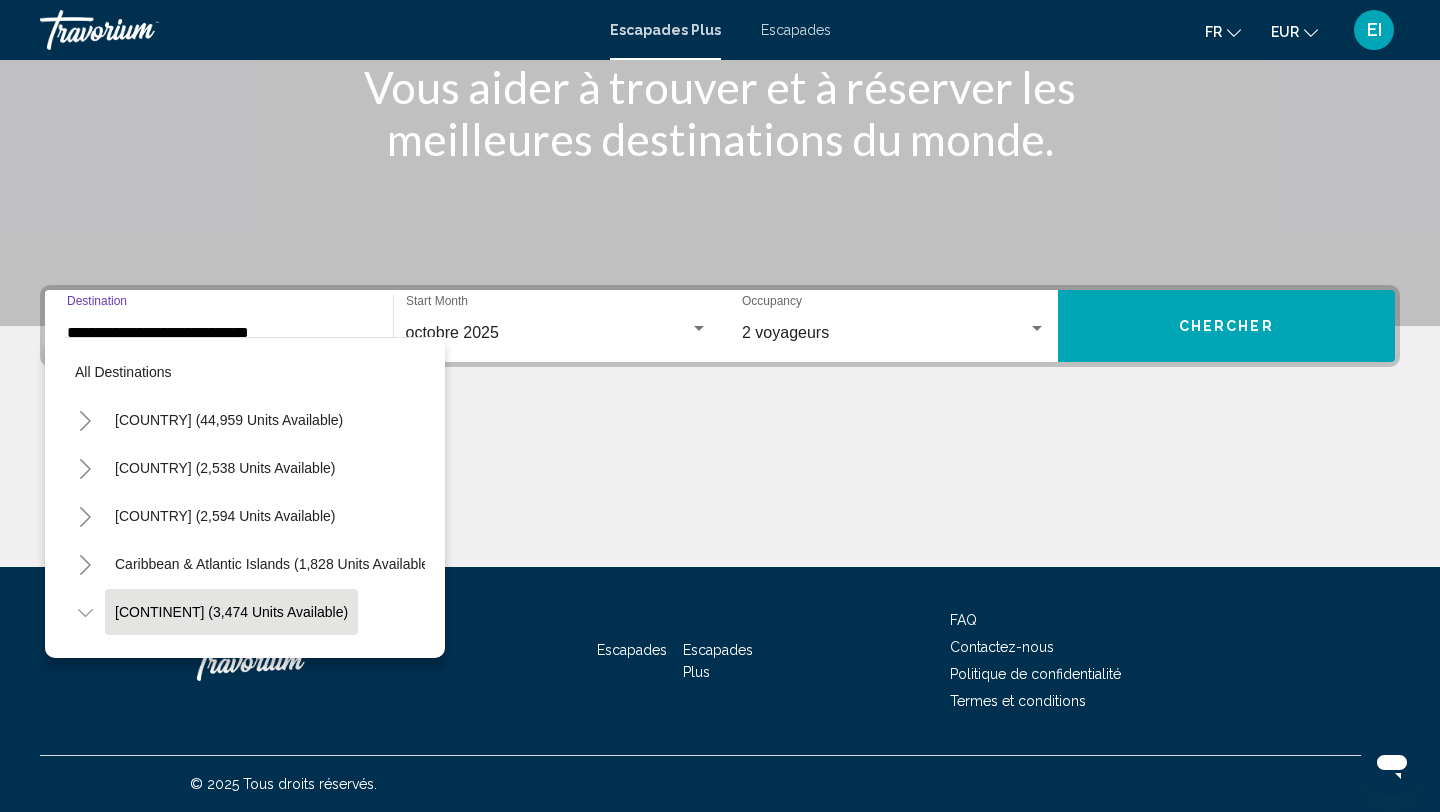 scroll, scrollTop: 119, scrollLeft: 0, axis: vertical 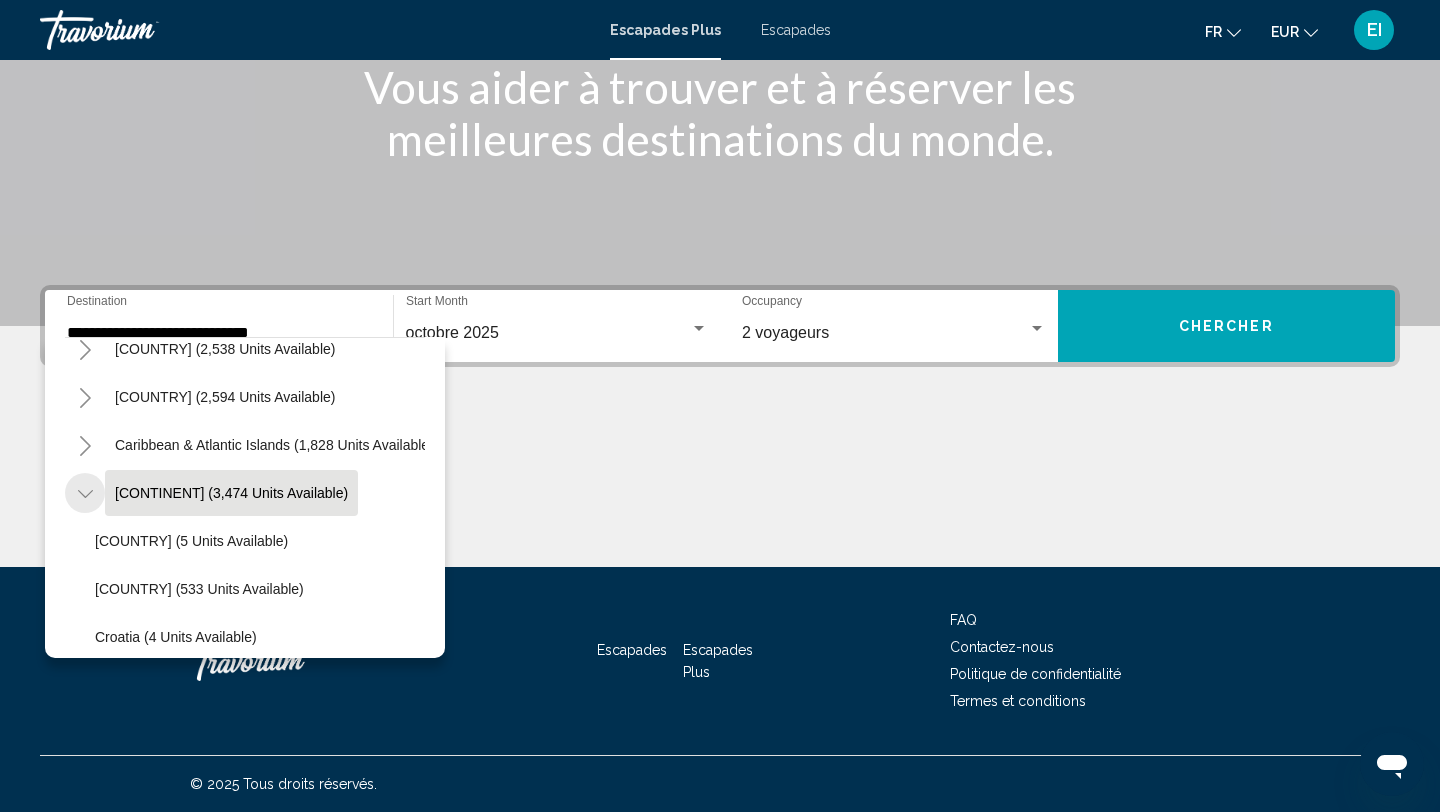 click 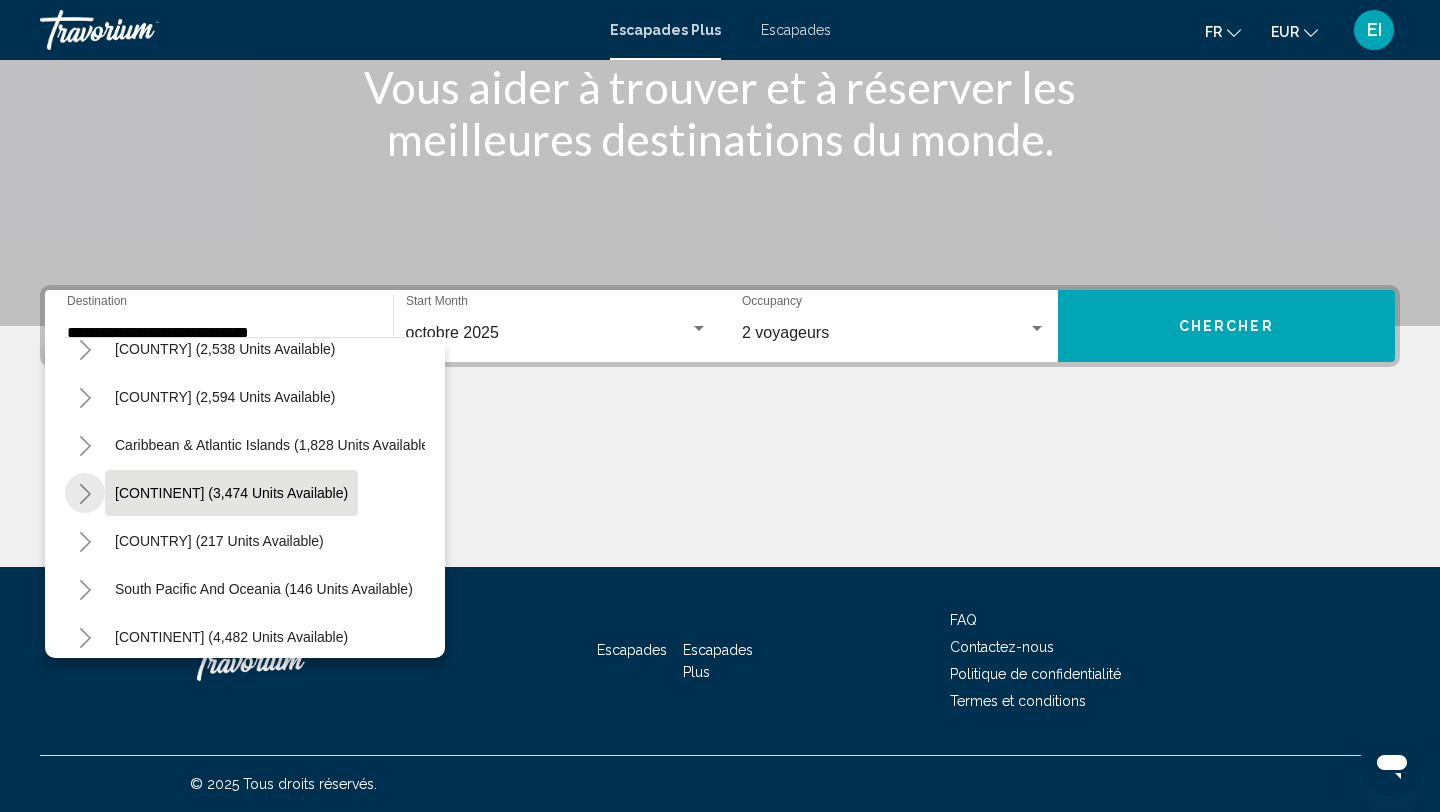 click 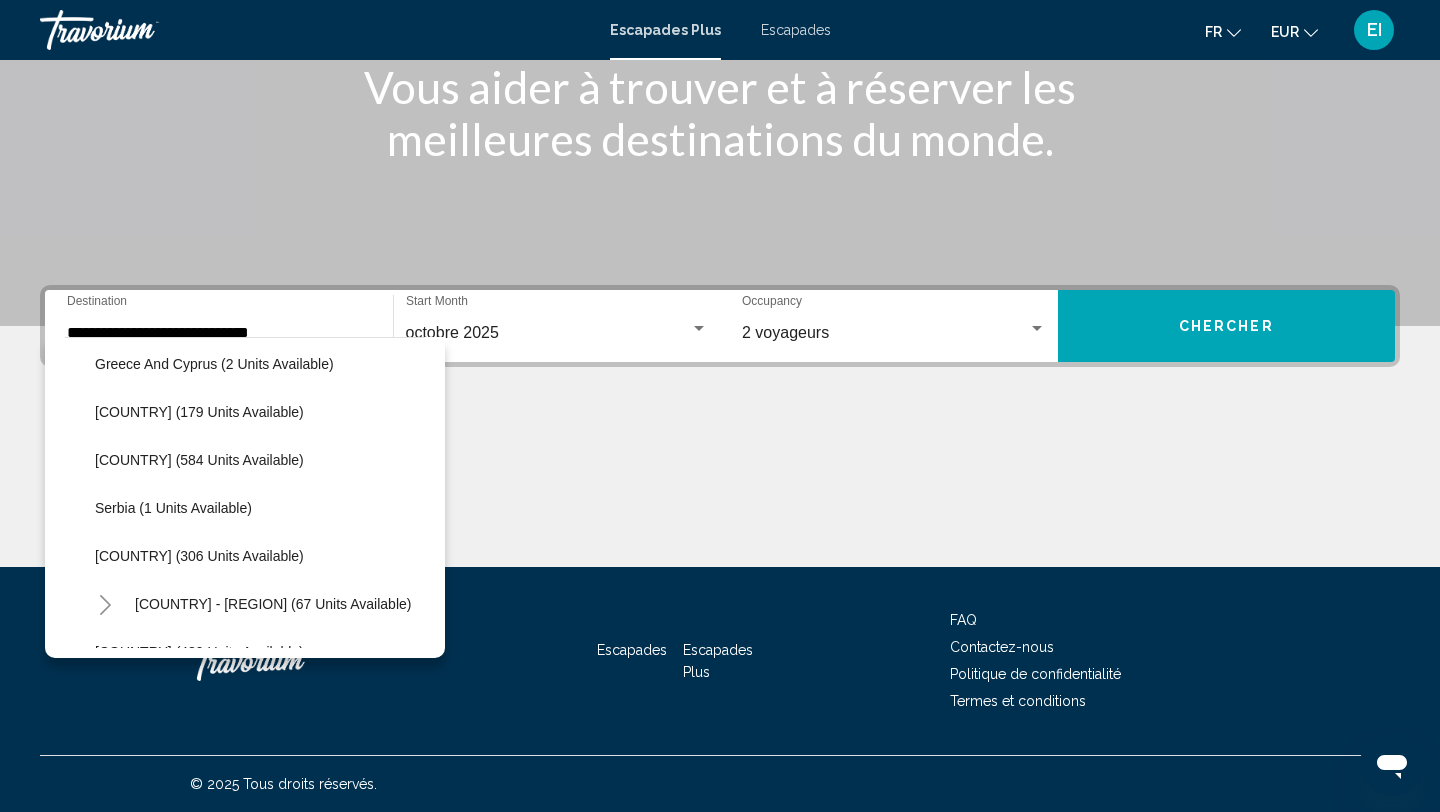 scroll, scrollTop: 638, scrollLeft: 0, axis: vertical 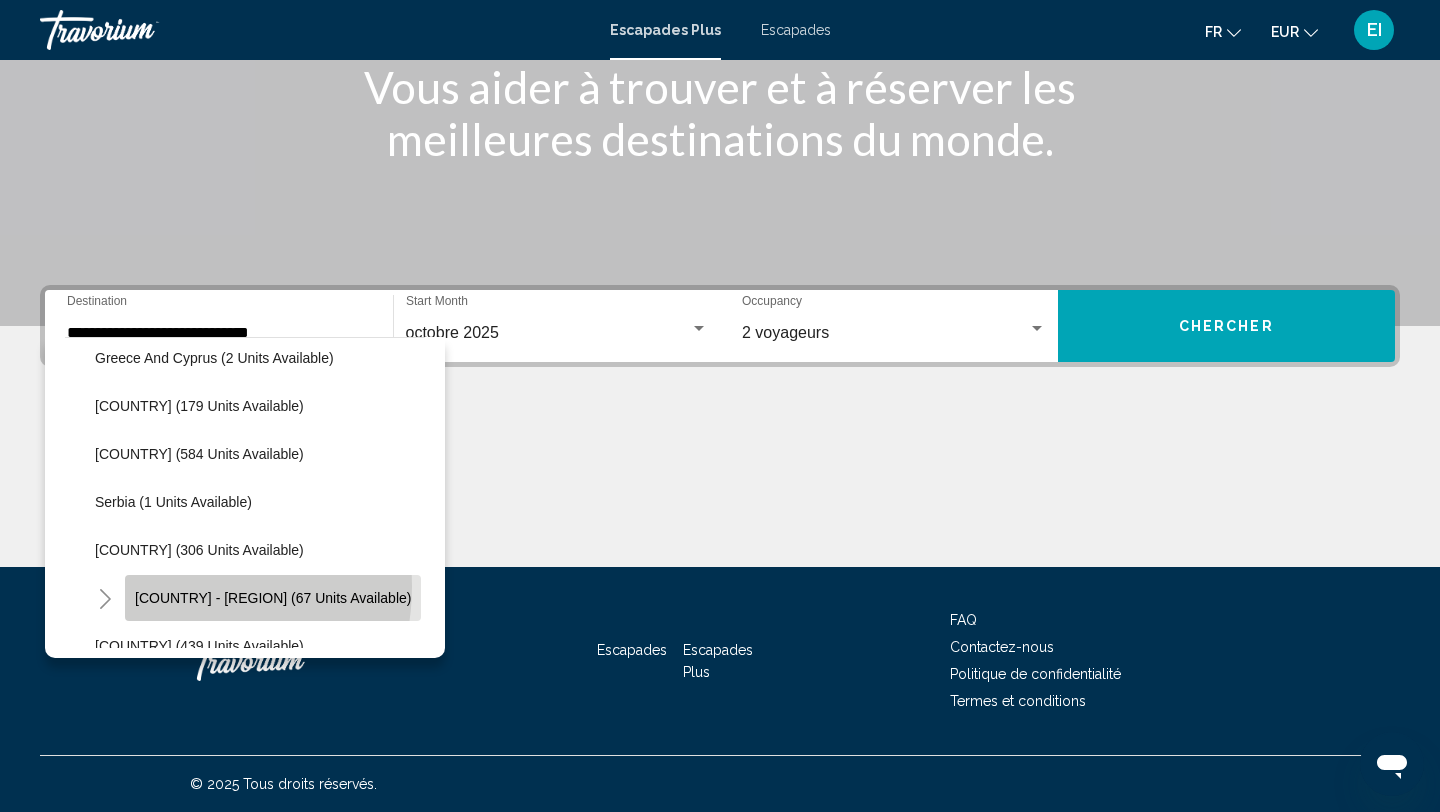 click on "[COUNTRY] - [REGION] (67 units available)" 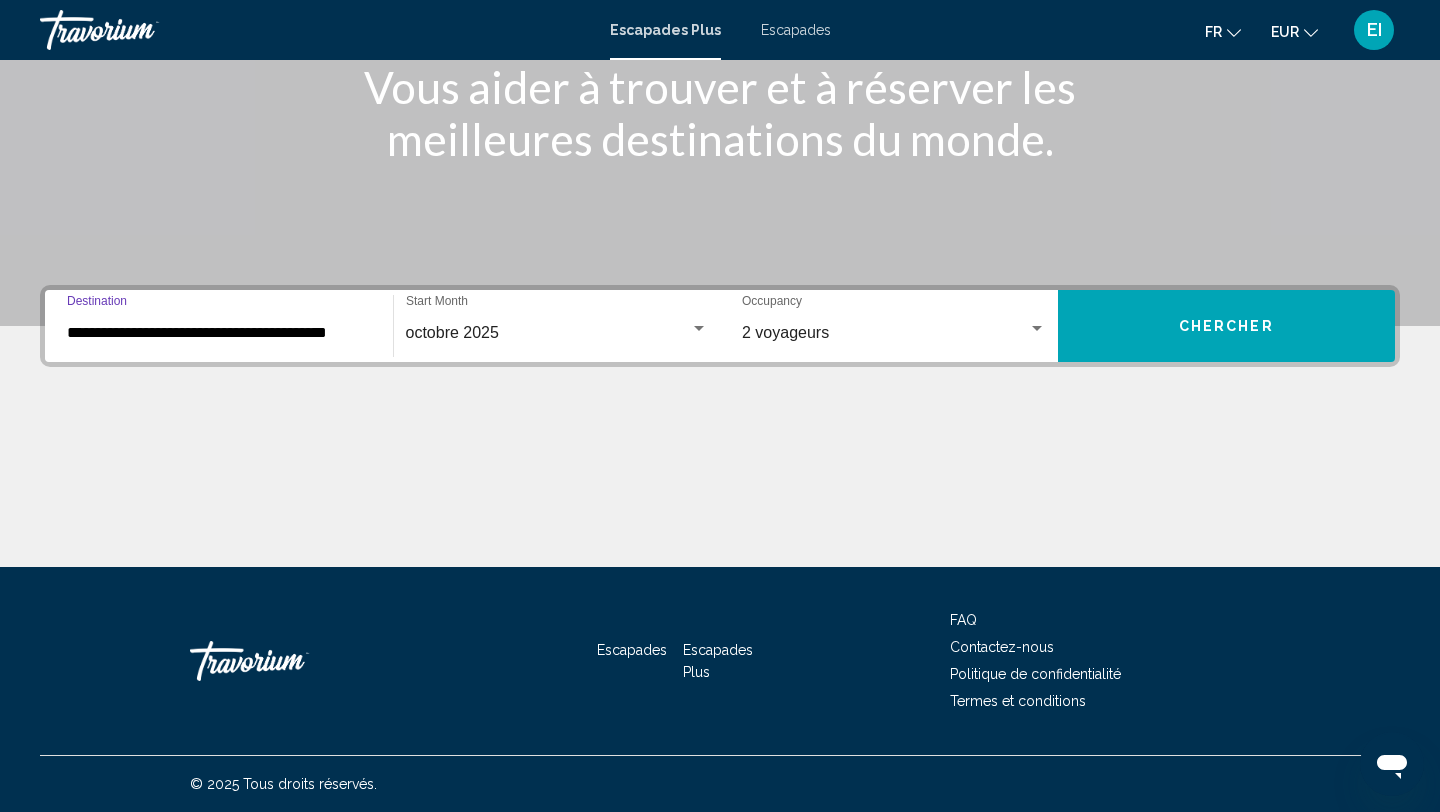 click on "Chercher" at bounding box center [1227, 326] 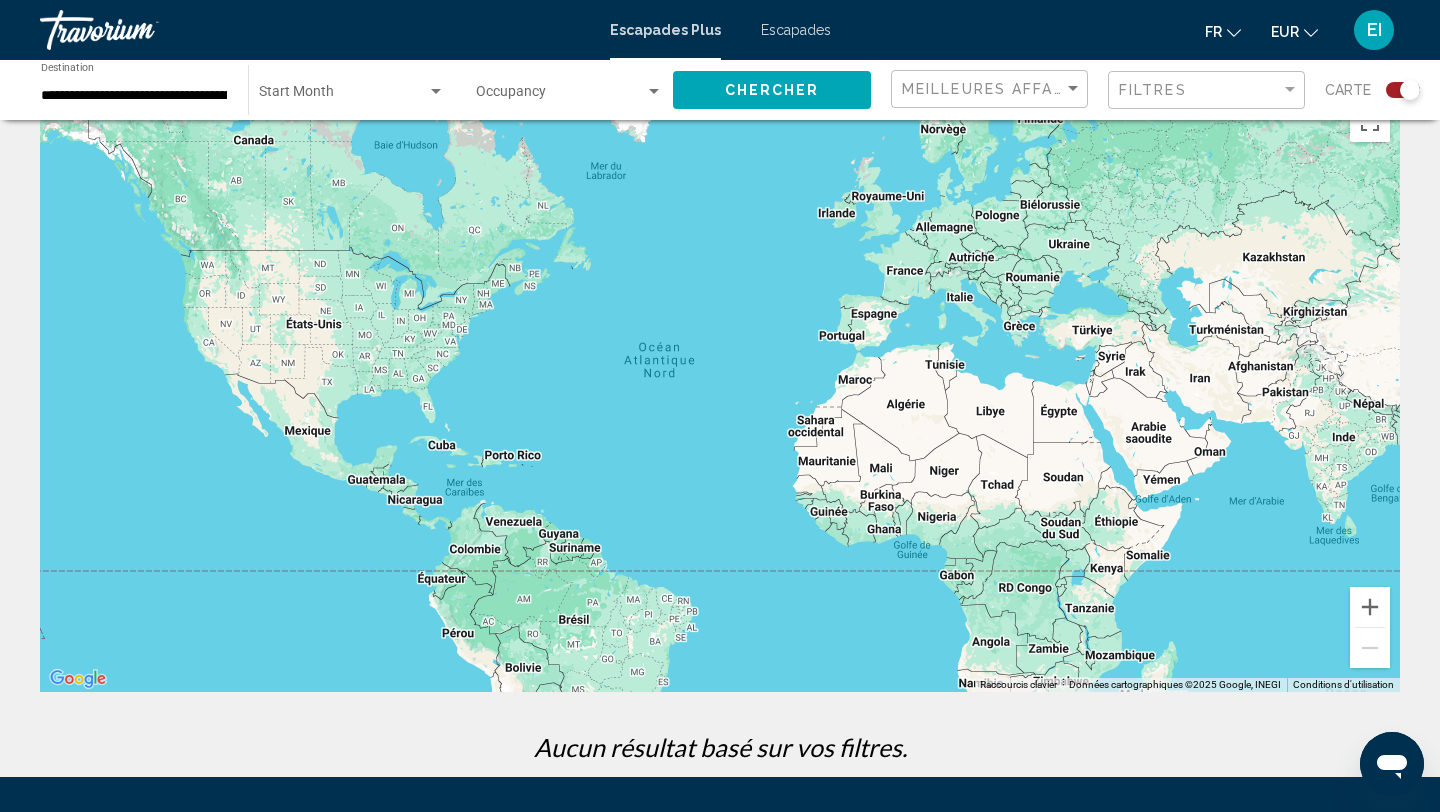 scroll, scrollTop: 0, scrollLeft: 0, axis: both 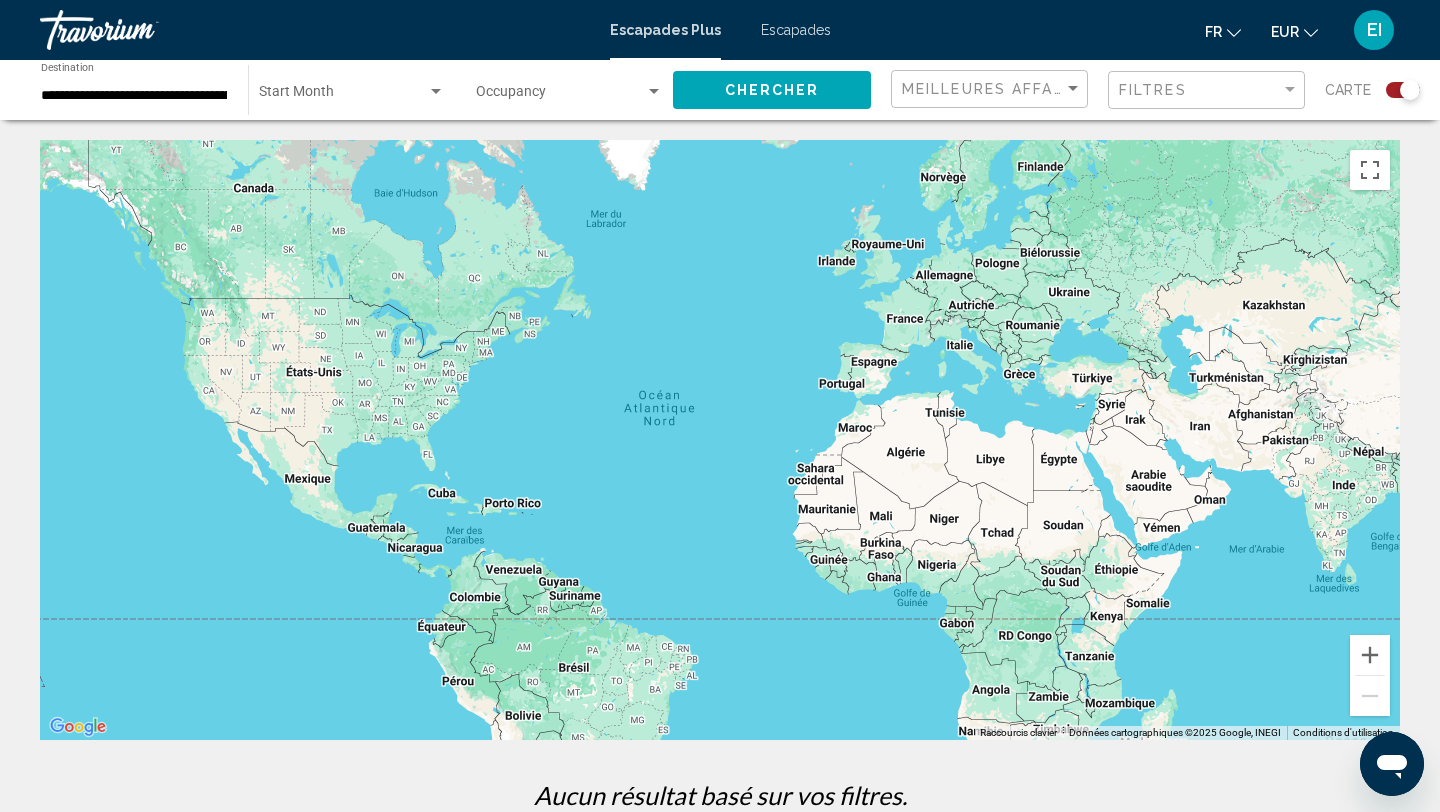 click on "Start Month All Start Months" 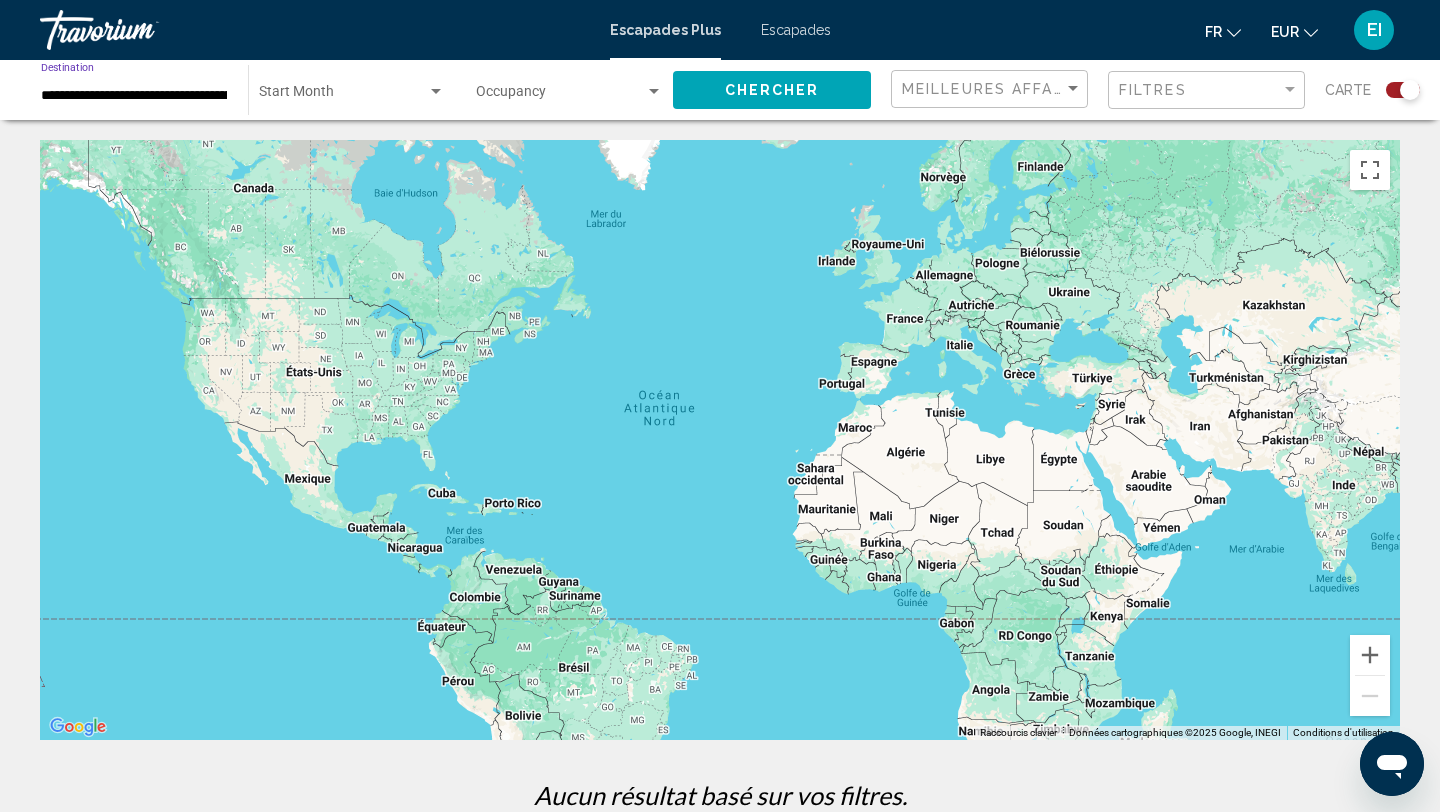 click on "**********" at bounding box center (134, 96) 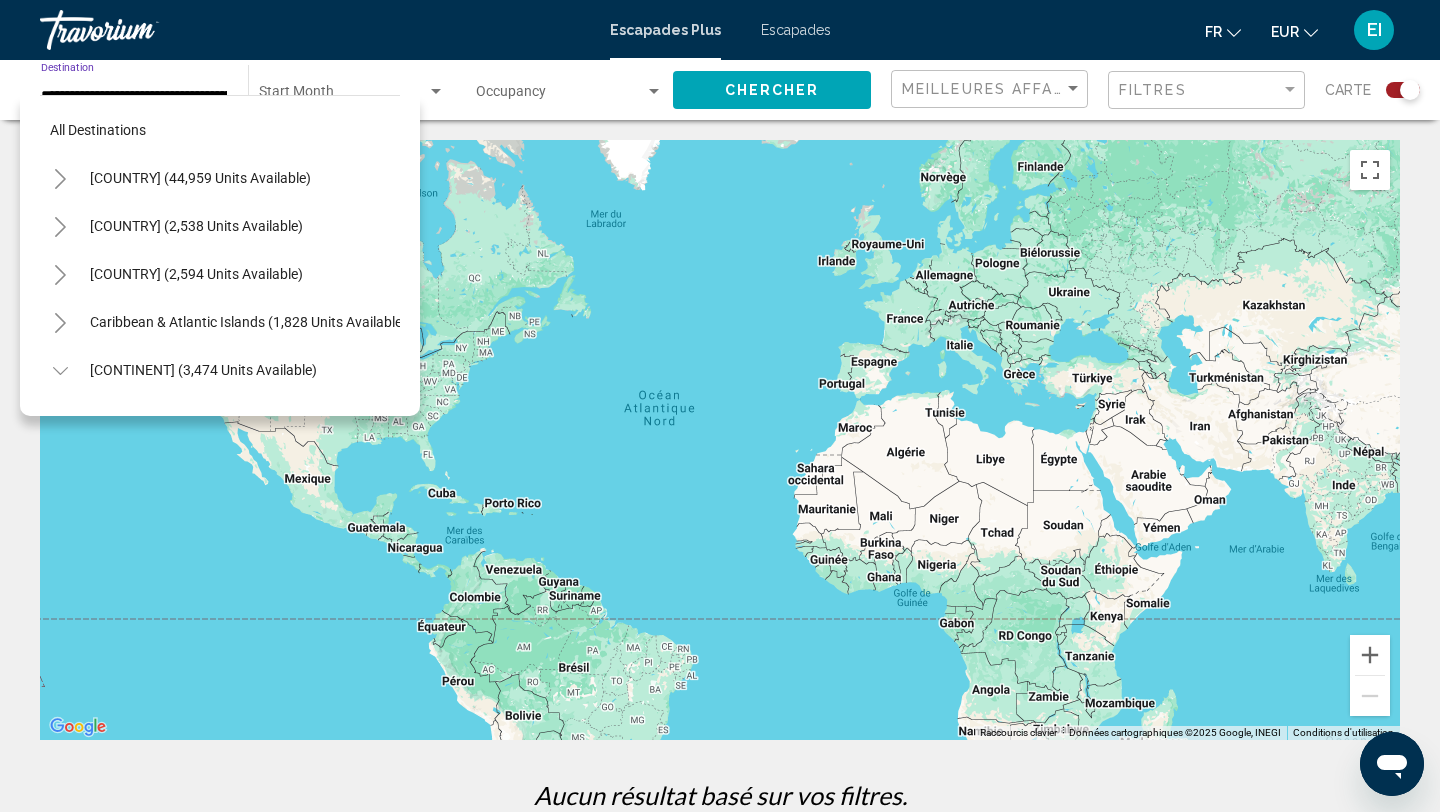 scroll, scrollTop: 743, scrollLeft: 0, axis: vertical 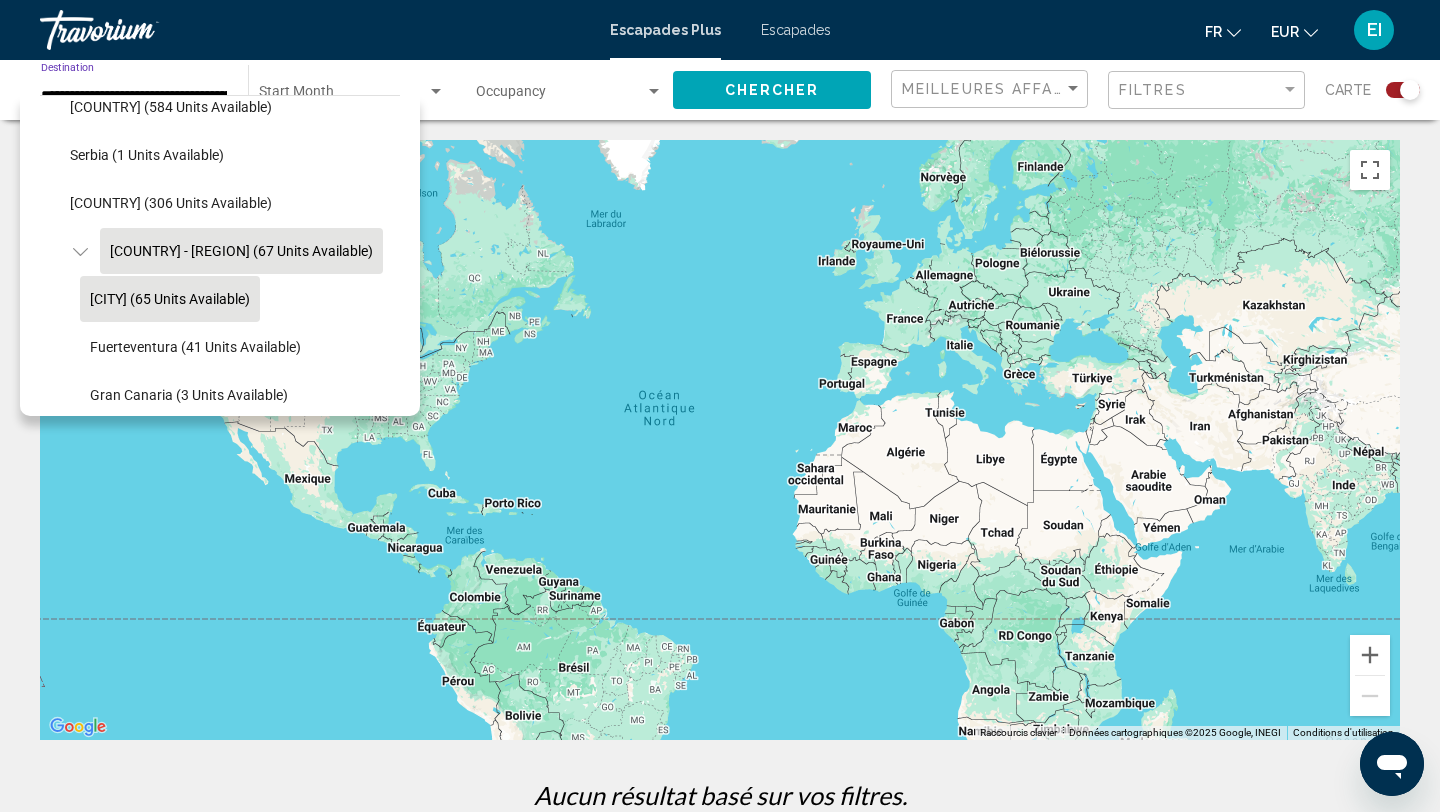 click on "[CITY] (65 units available)" 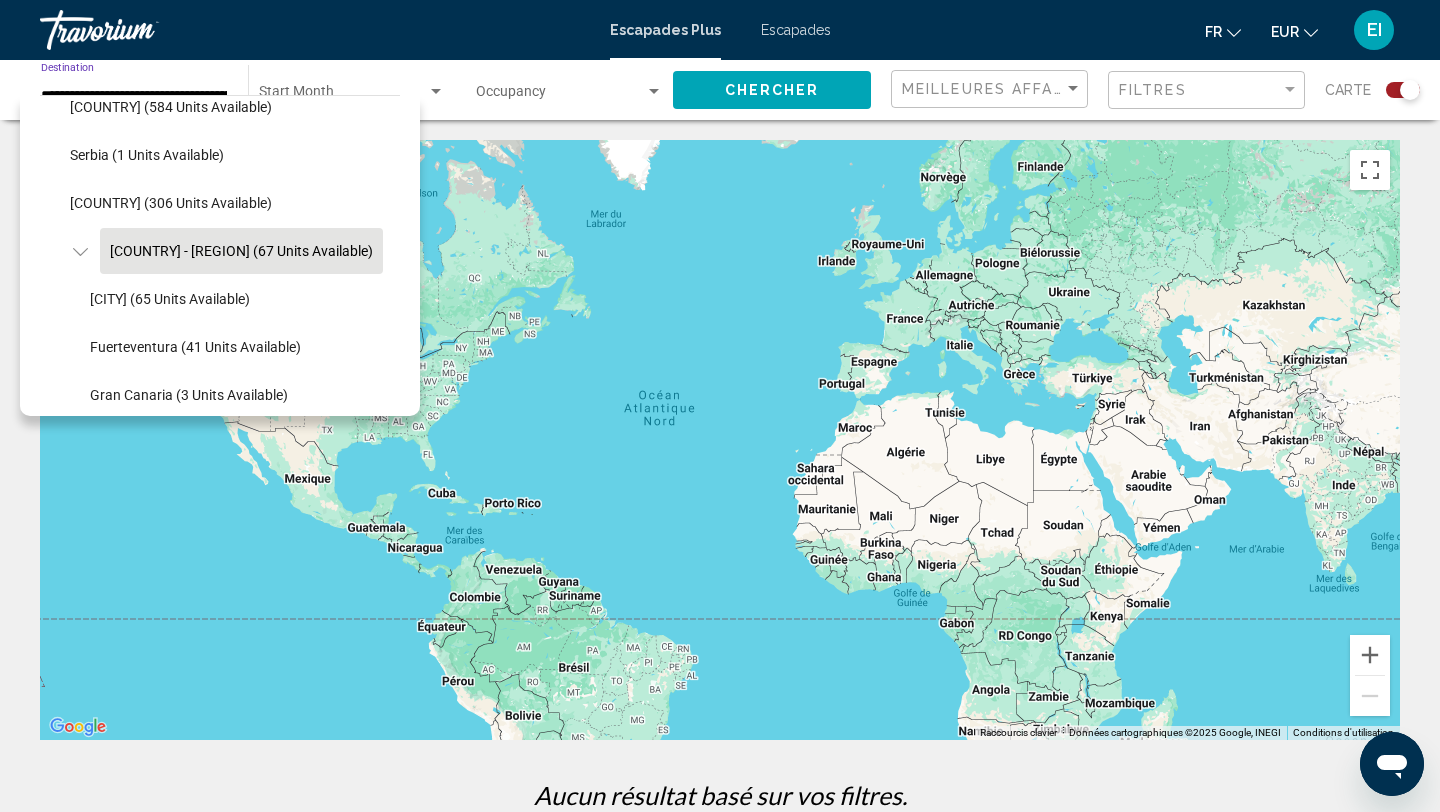 type on "**********" 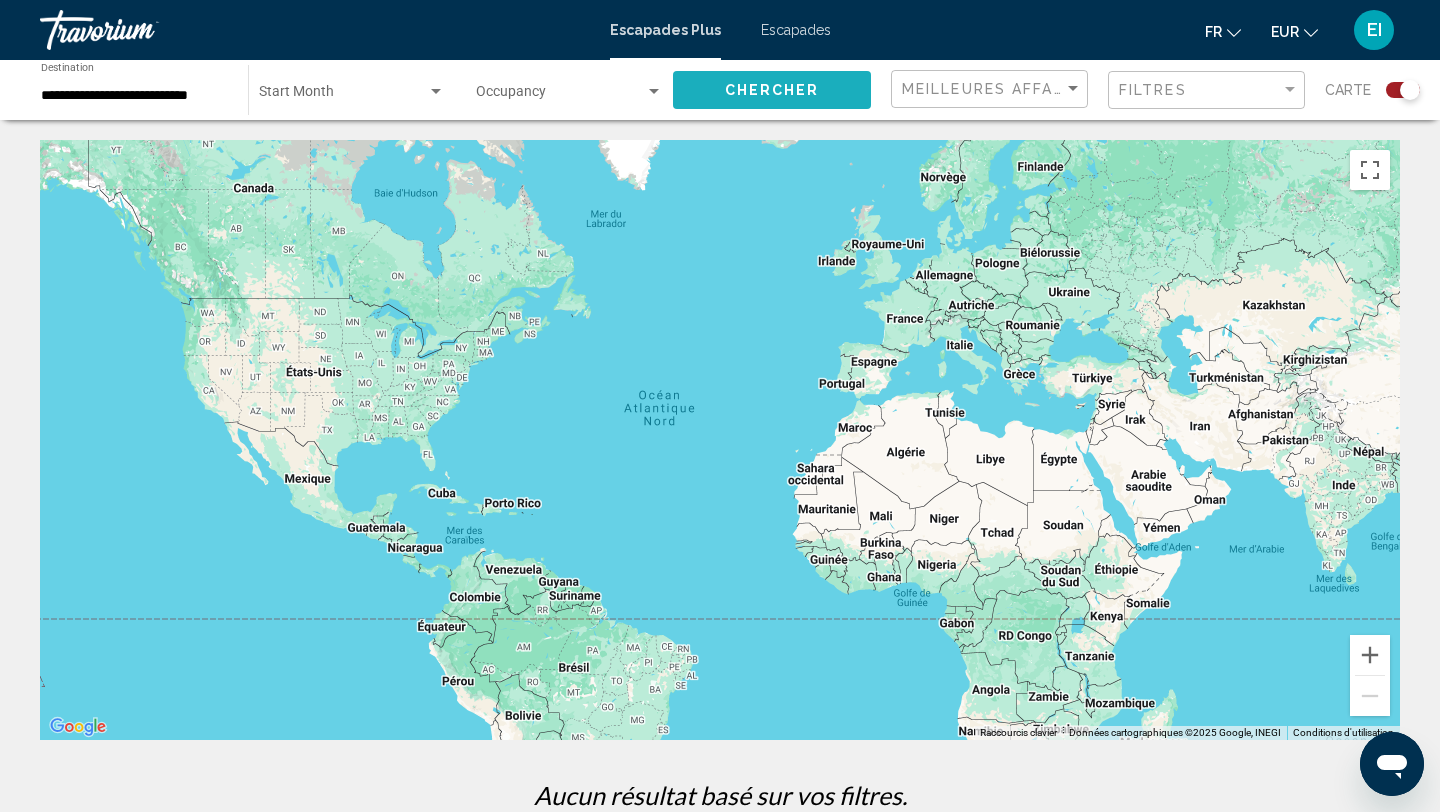 click on "Chercher" 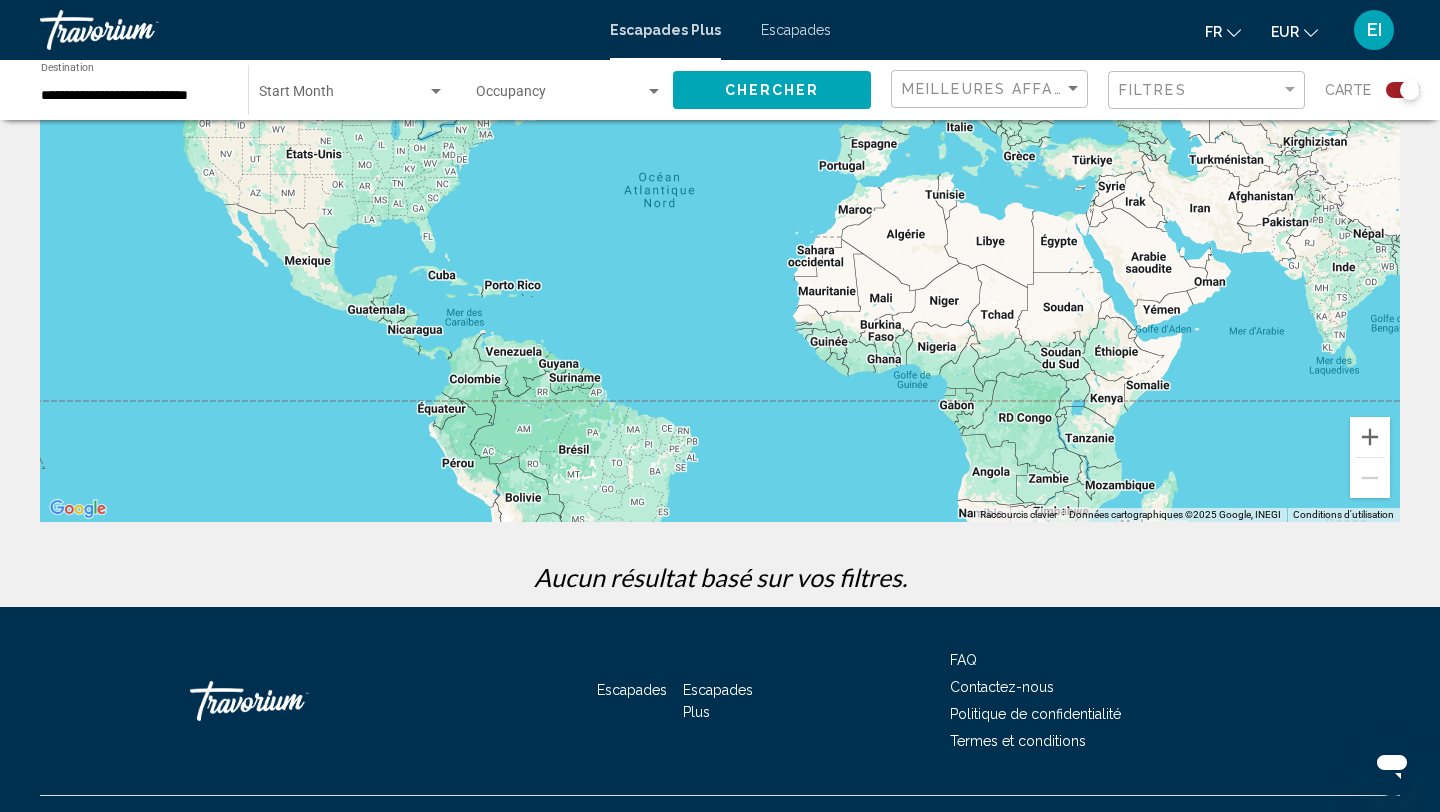 scroll, scrollTop: 258, scrollLeft: 0, axis: vertical 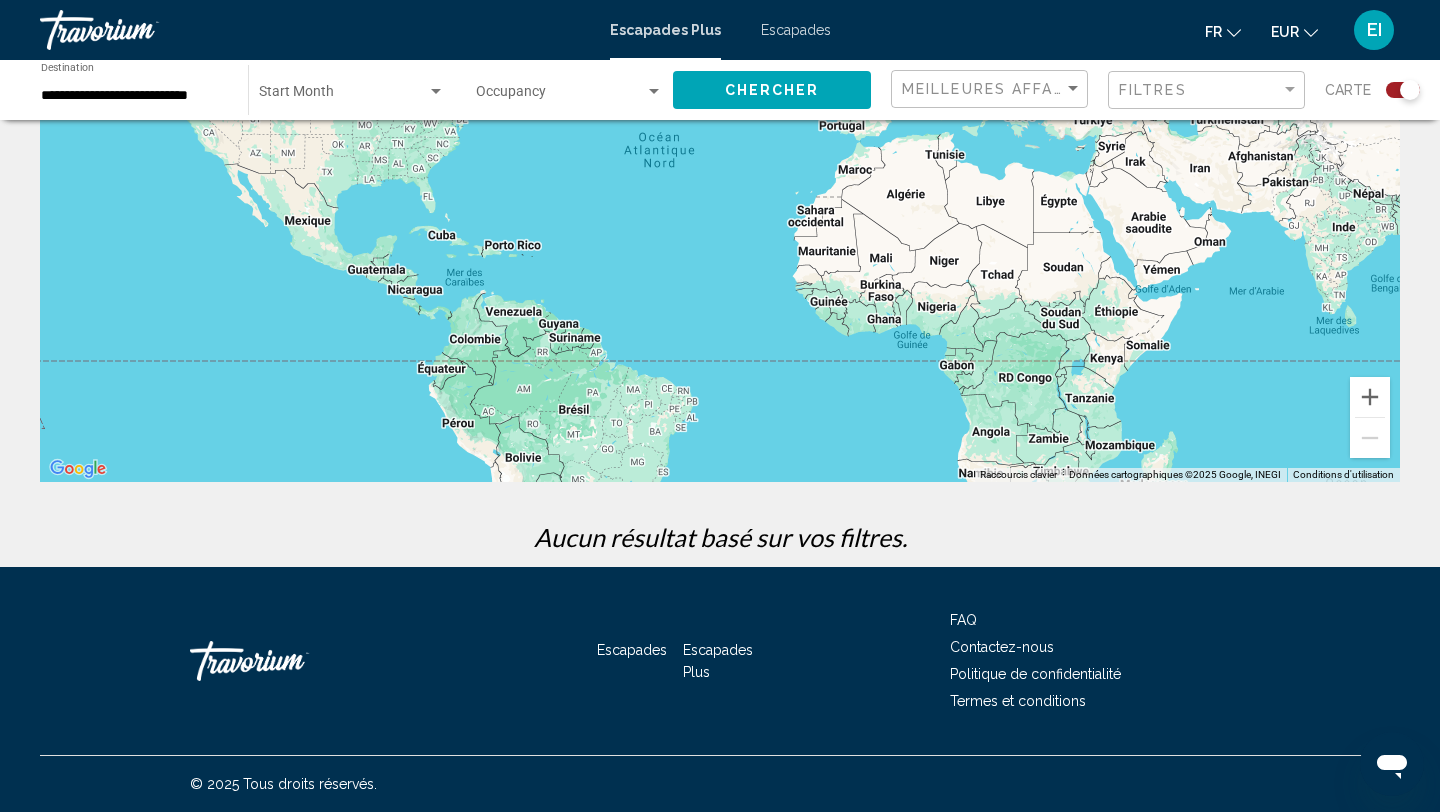 click on "Escapades" at bounding box center (796, 30) 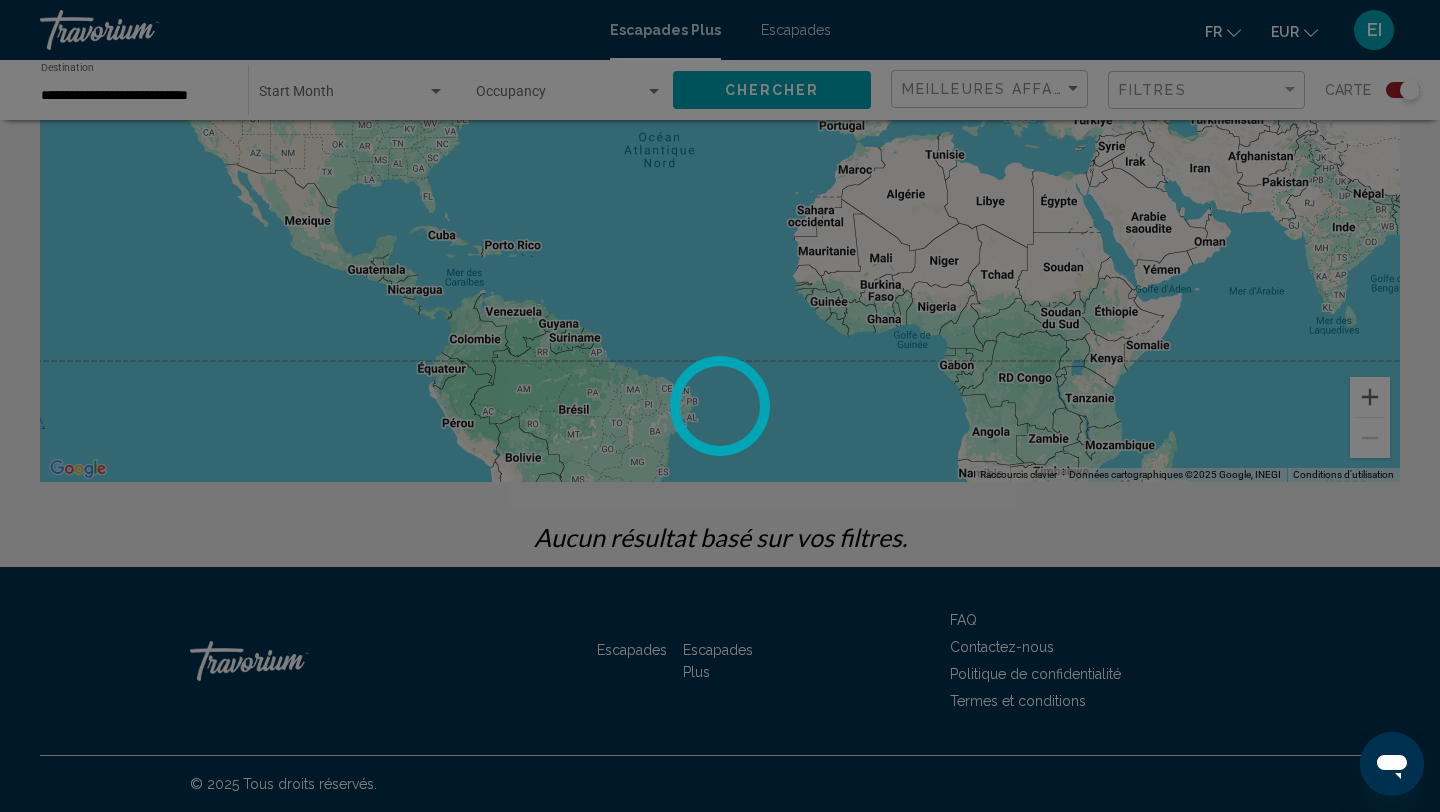 scroll, scrollTop: 0, scrollLeft: 0, axis: both 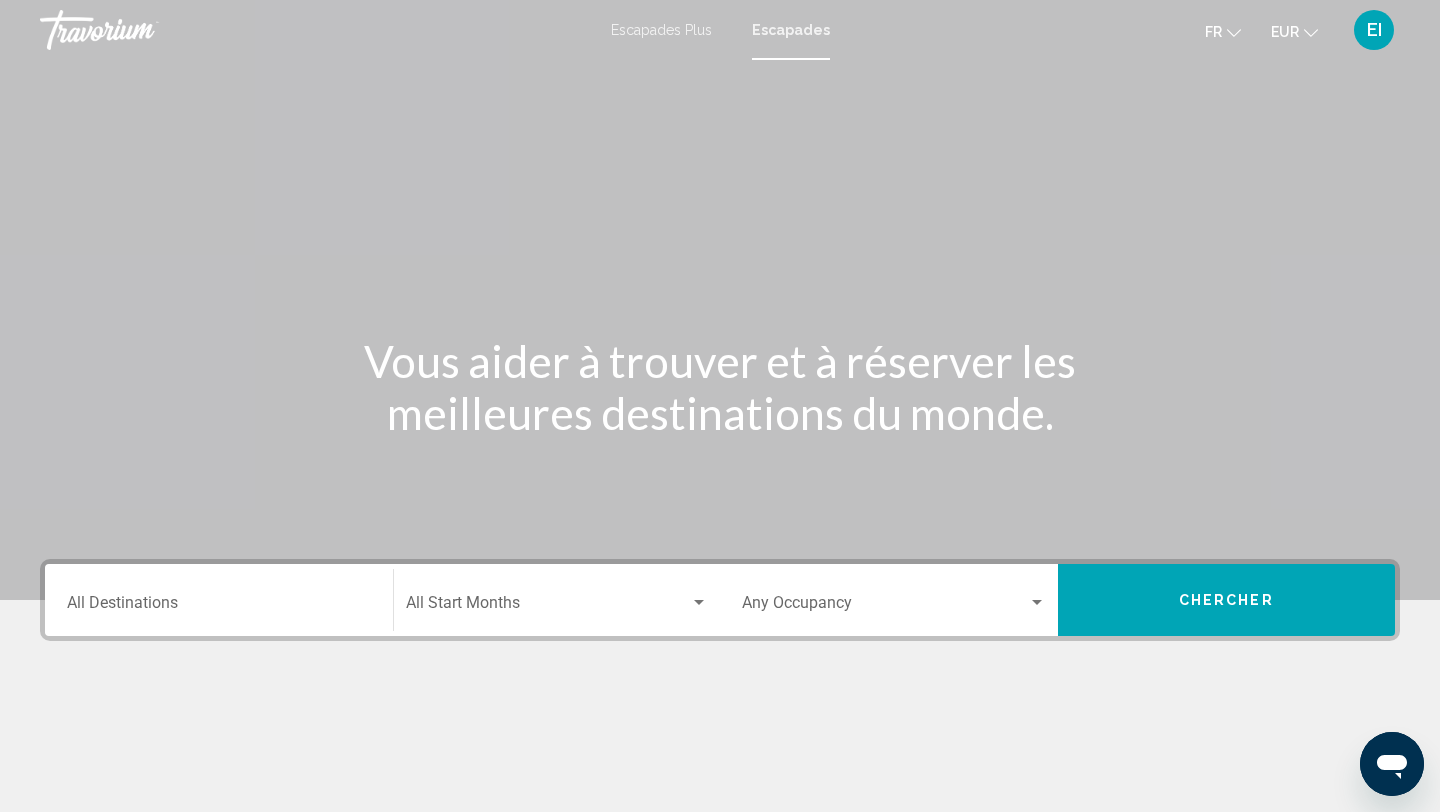 click on "Destination All Destinations" at bounding box center (219, 607) 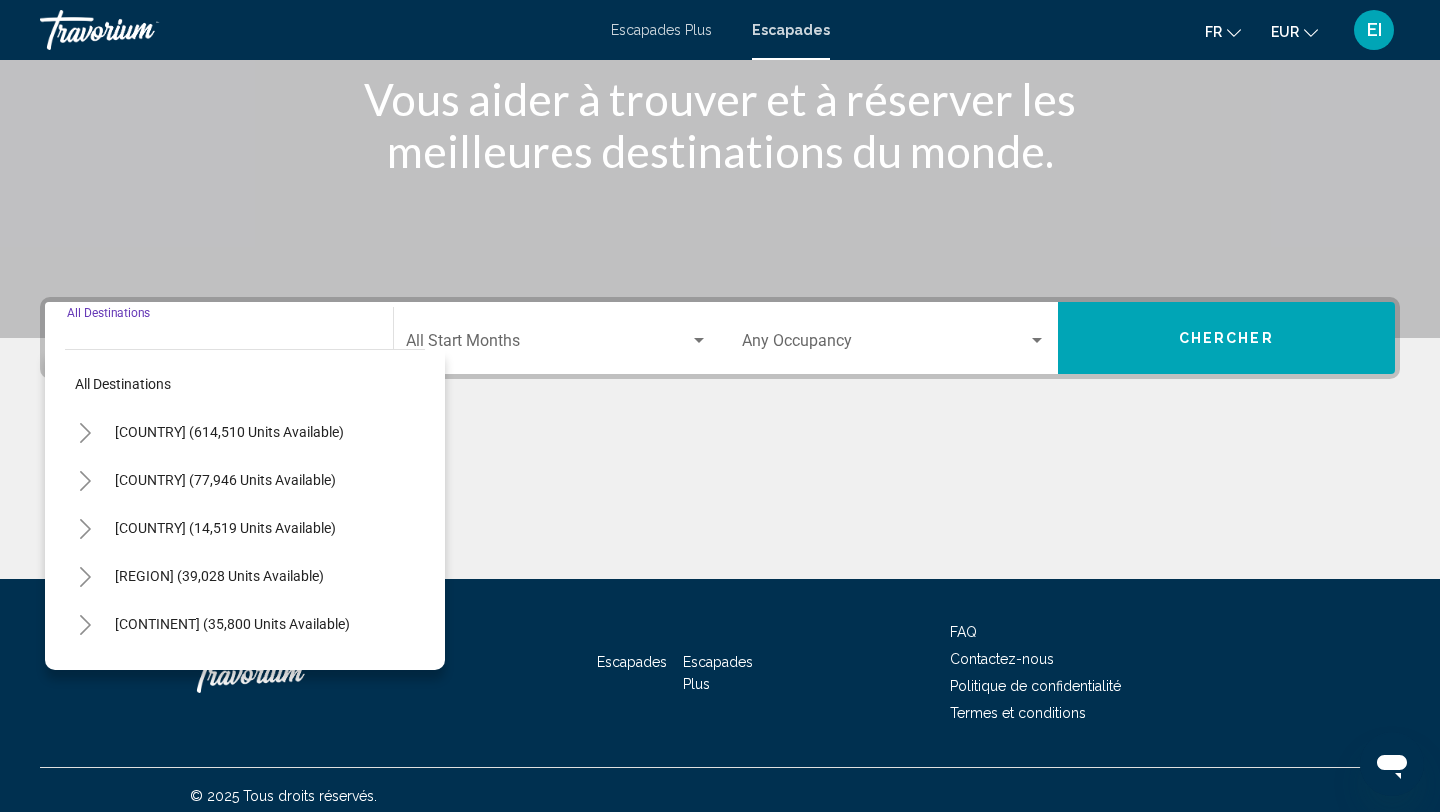 scroll, scrollTop: 274, scrollLeft: 0, axis: vertical 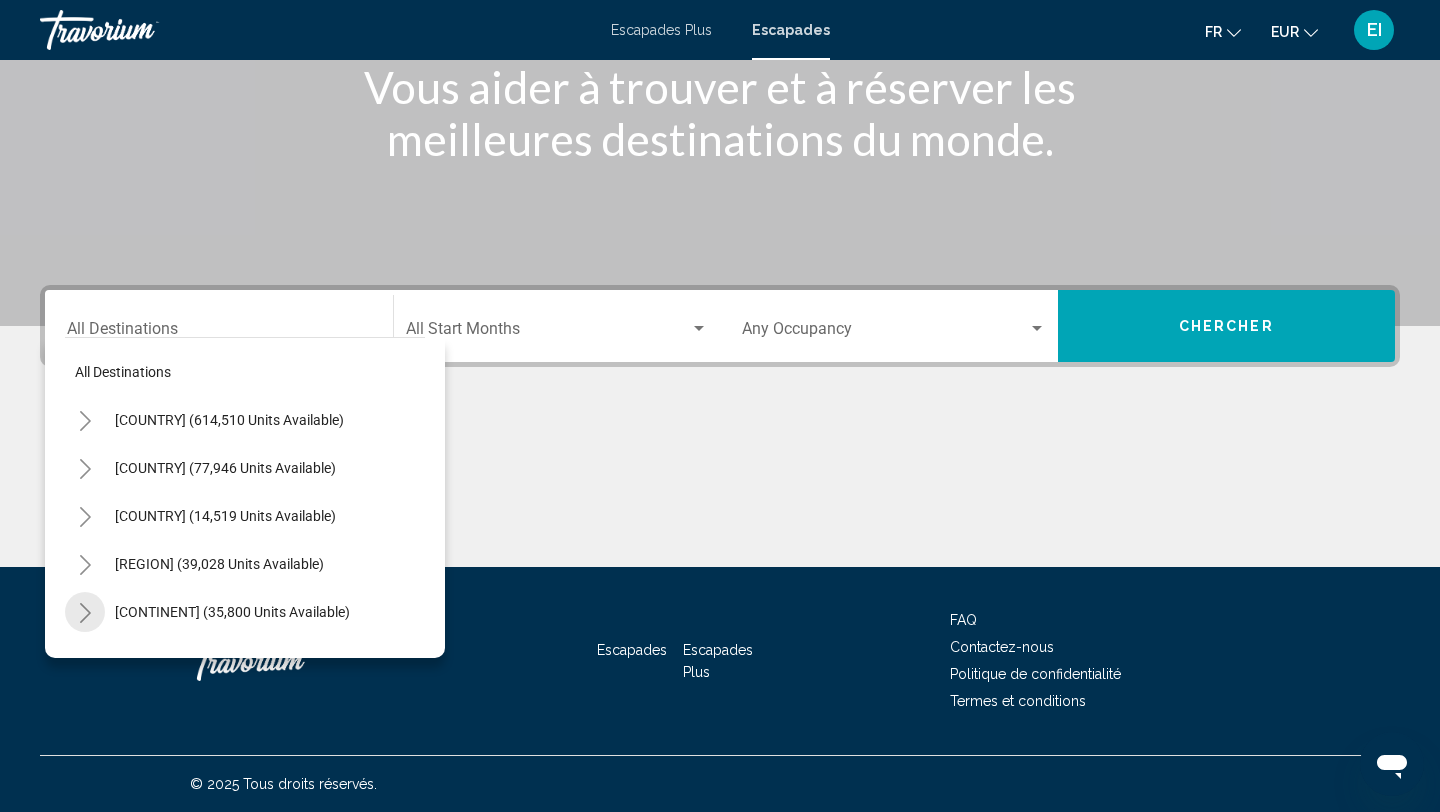 click 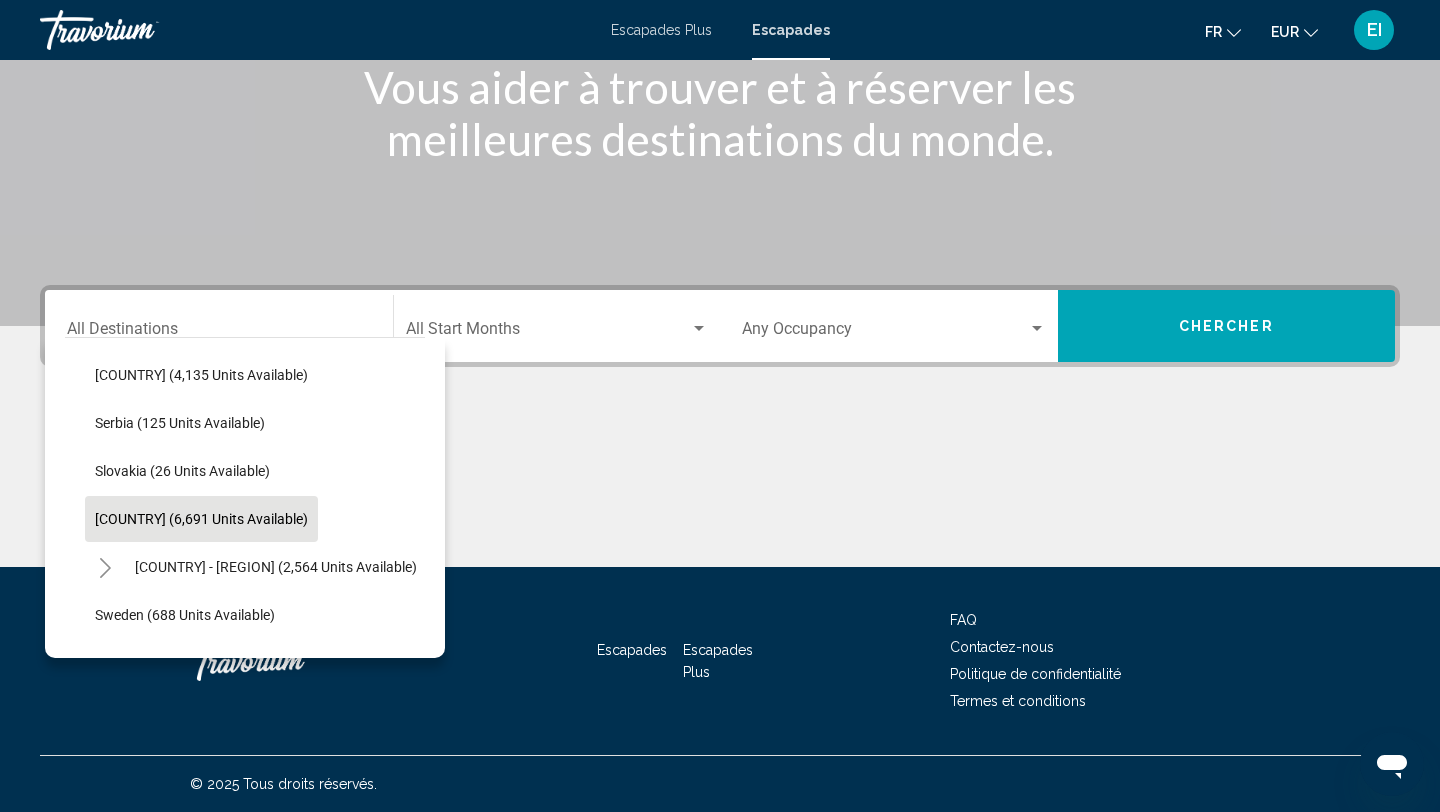 scroll, scrollTop: 932, scrollLeft: 0, axis: vertical 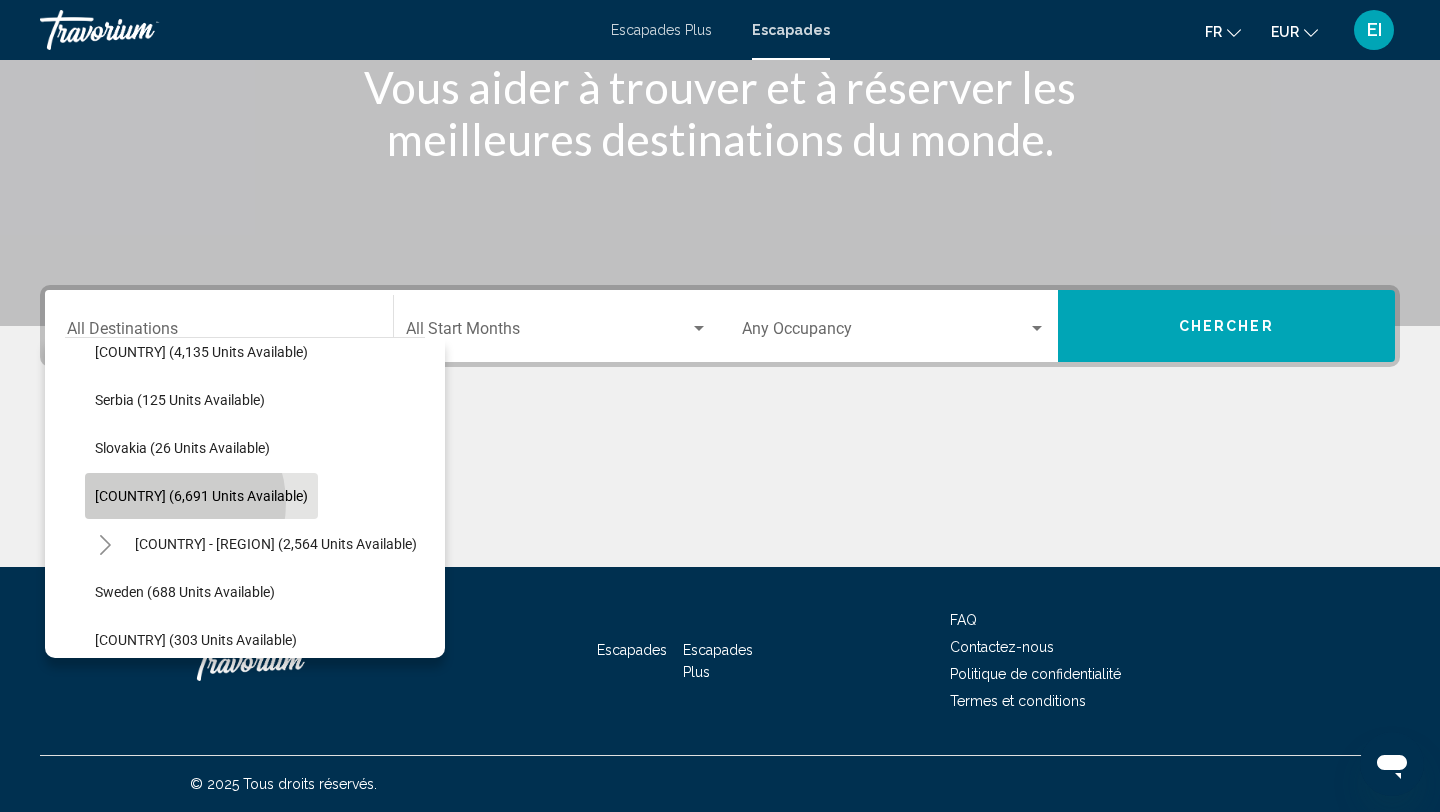 click on "[COUNTRY] (6,691 units available)" 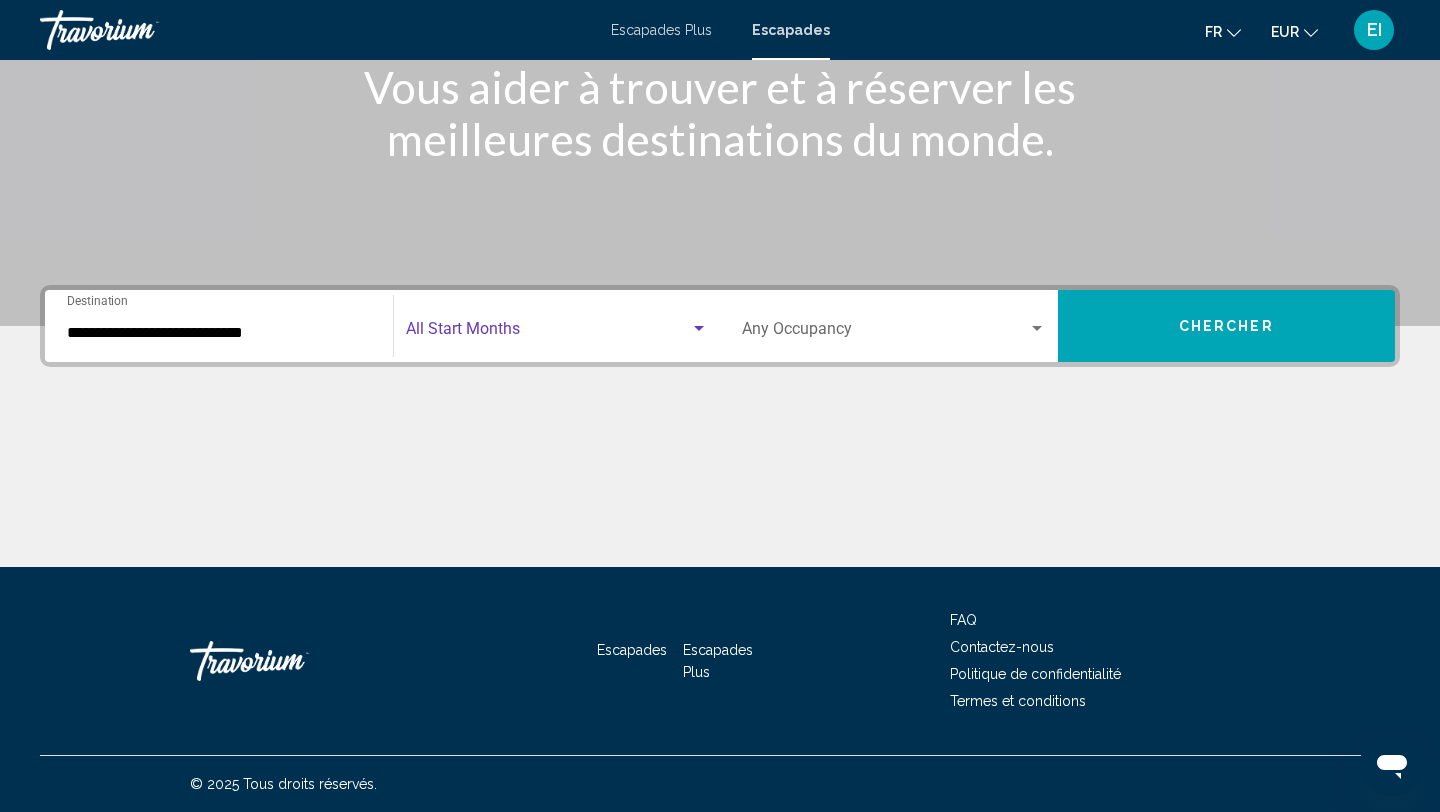 click at bounding box center [548, 333] 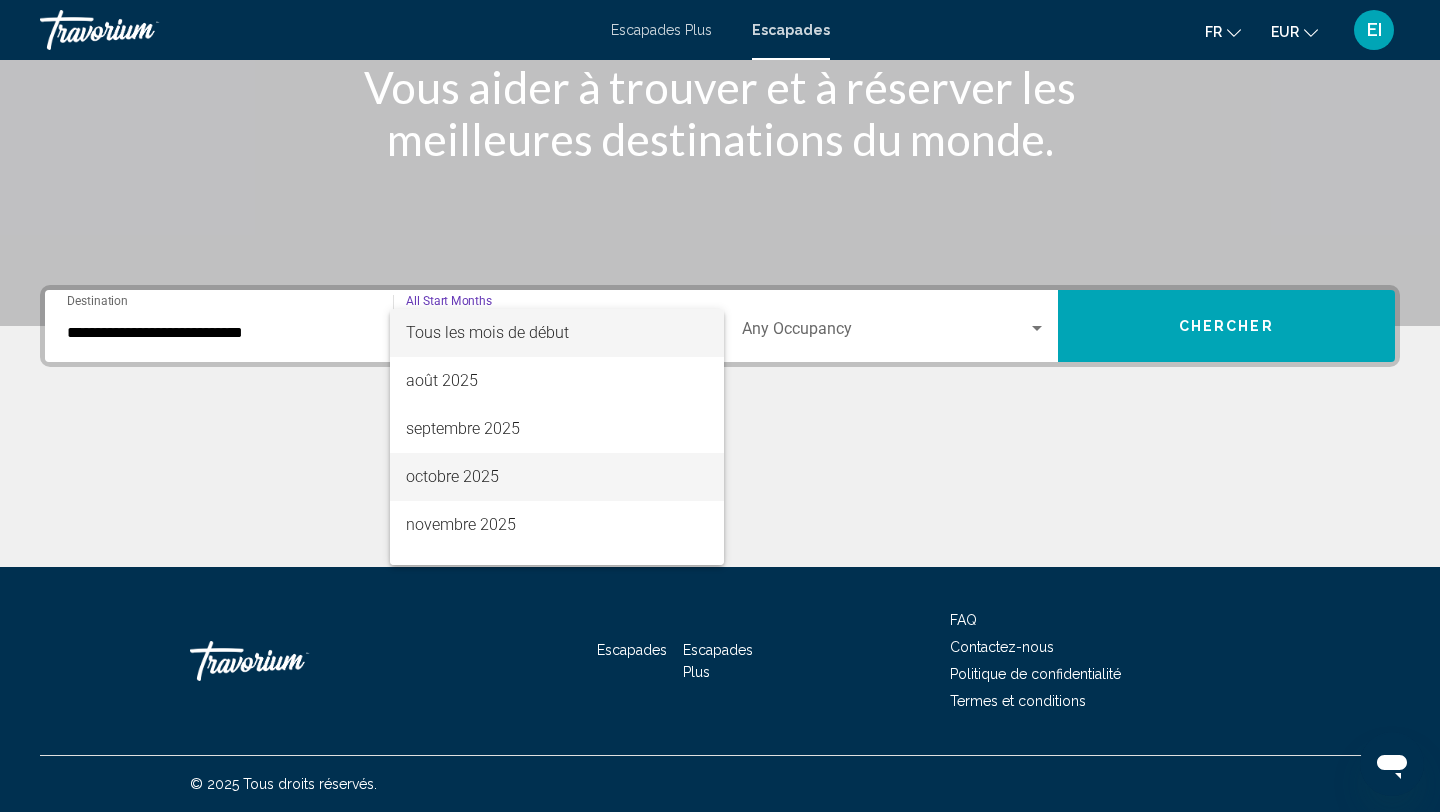 click on "octobre 2025" at bounding box center (452, 476) 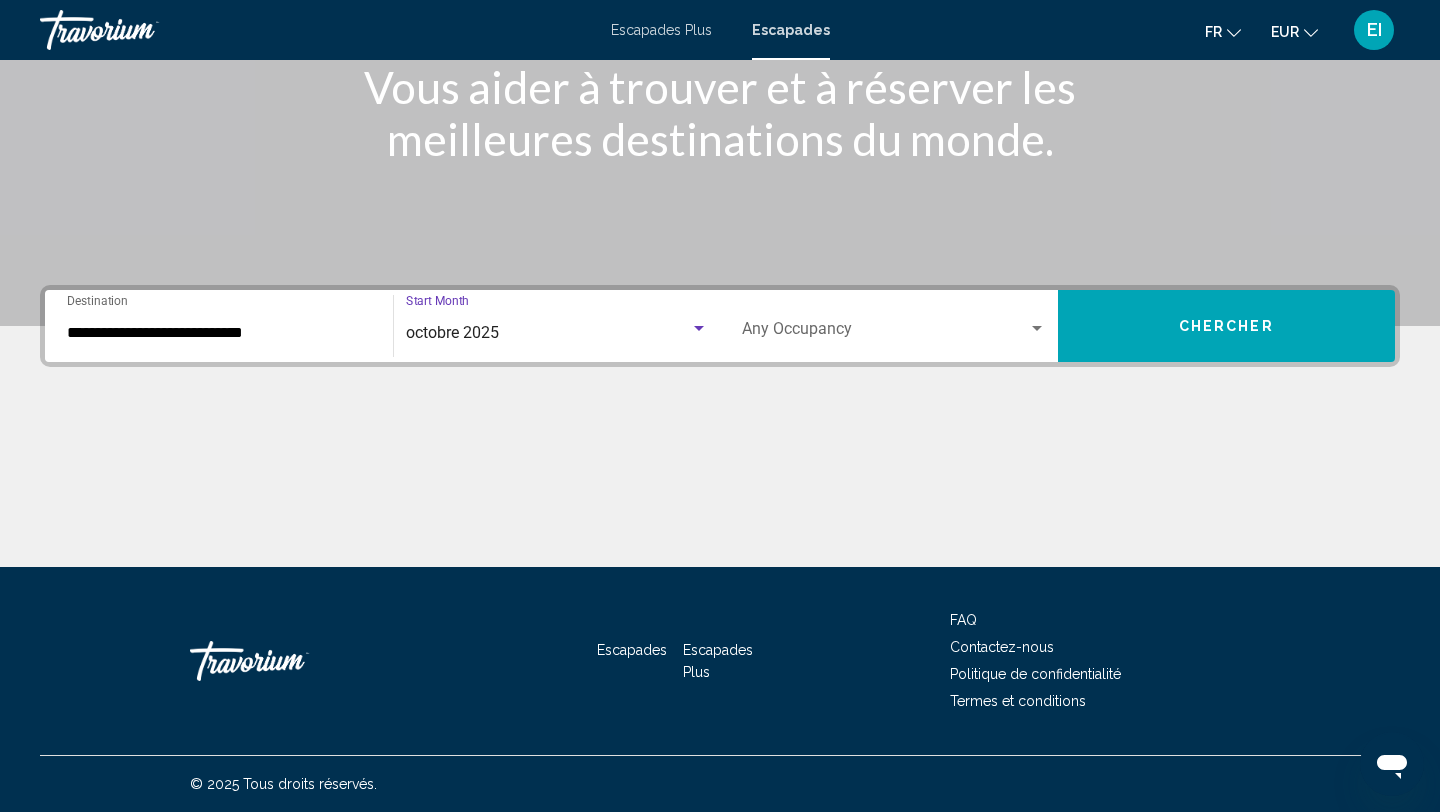 click at bounding box center (885, 333) 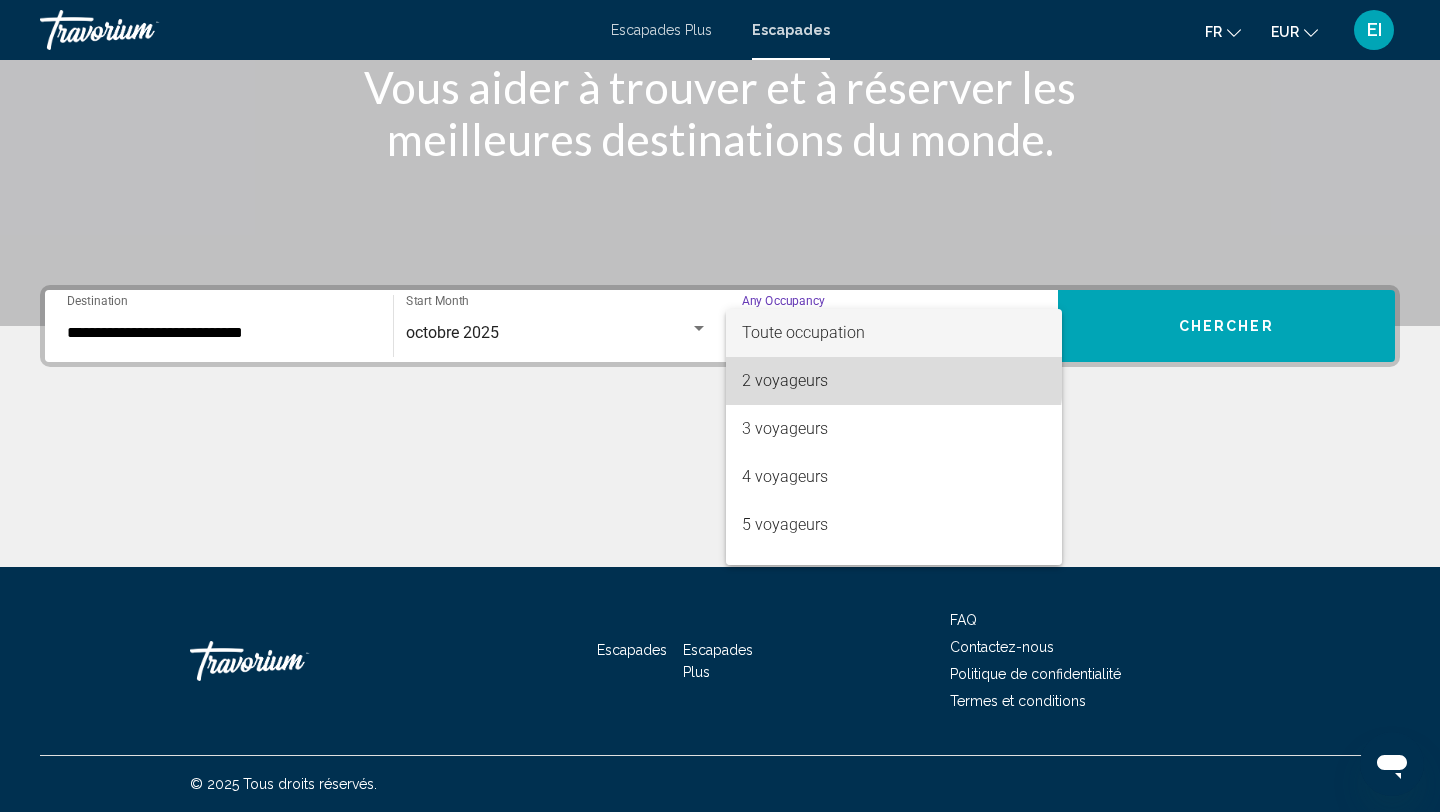 click on "2 voyageurs" at bounding box center (894, 381) 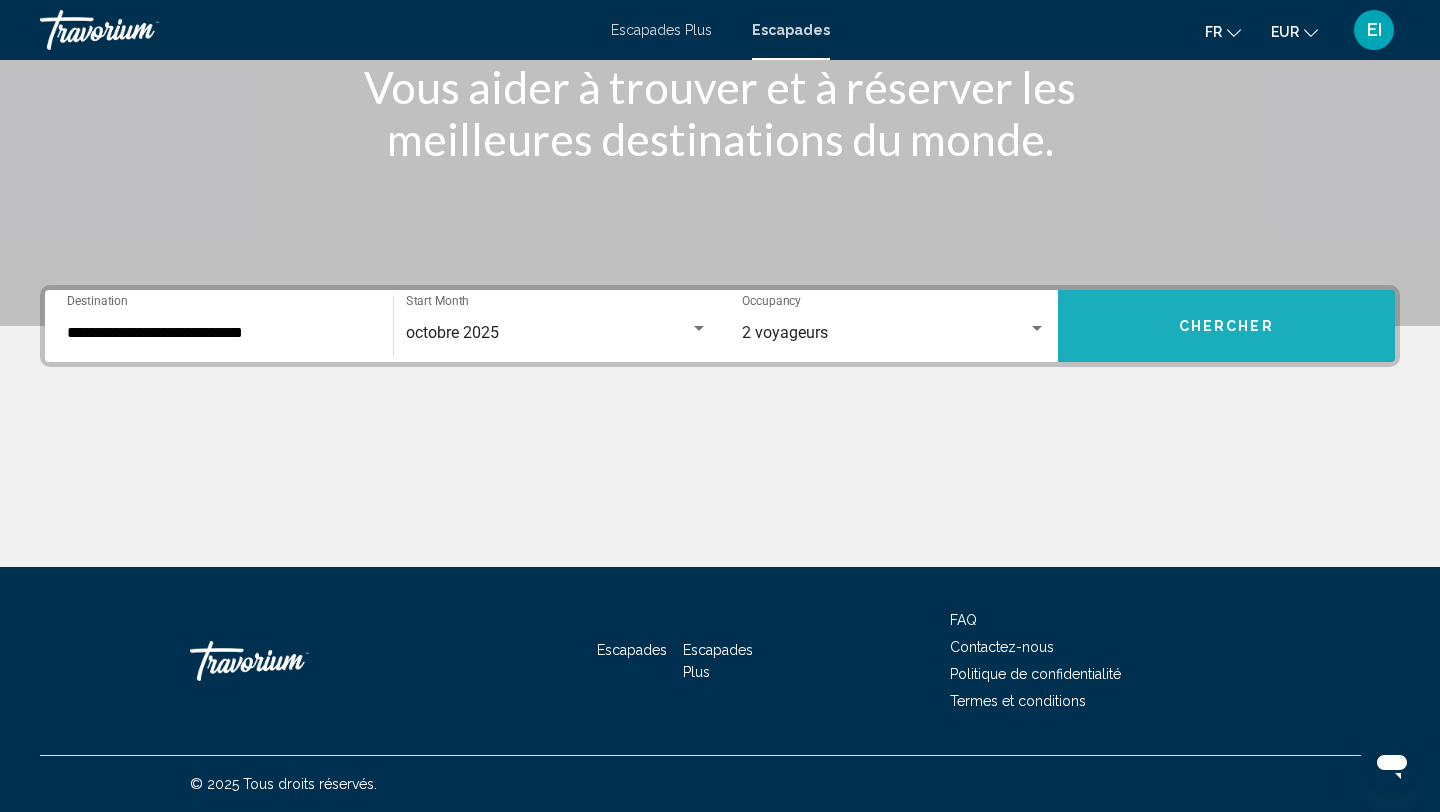 click on "Chercher" at bounding box center [1227, 326] 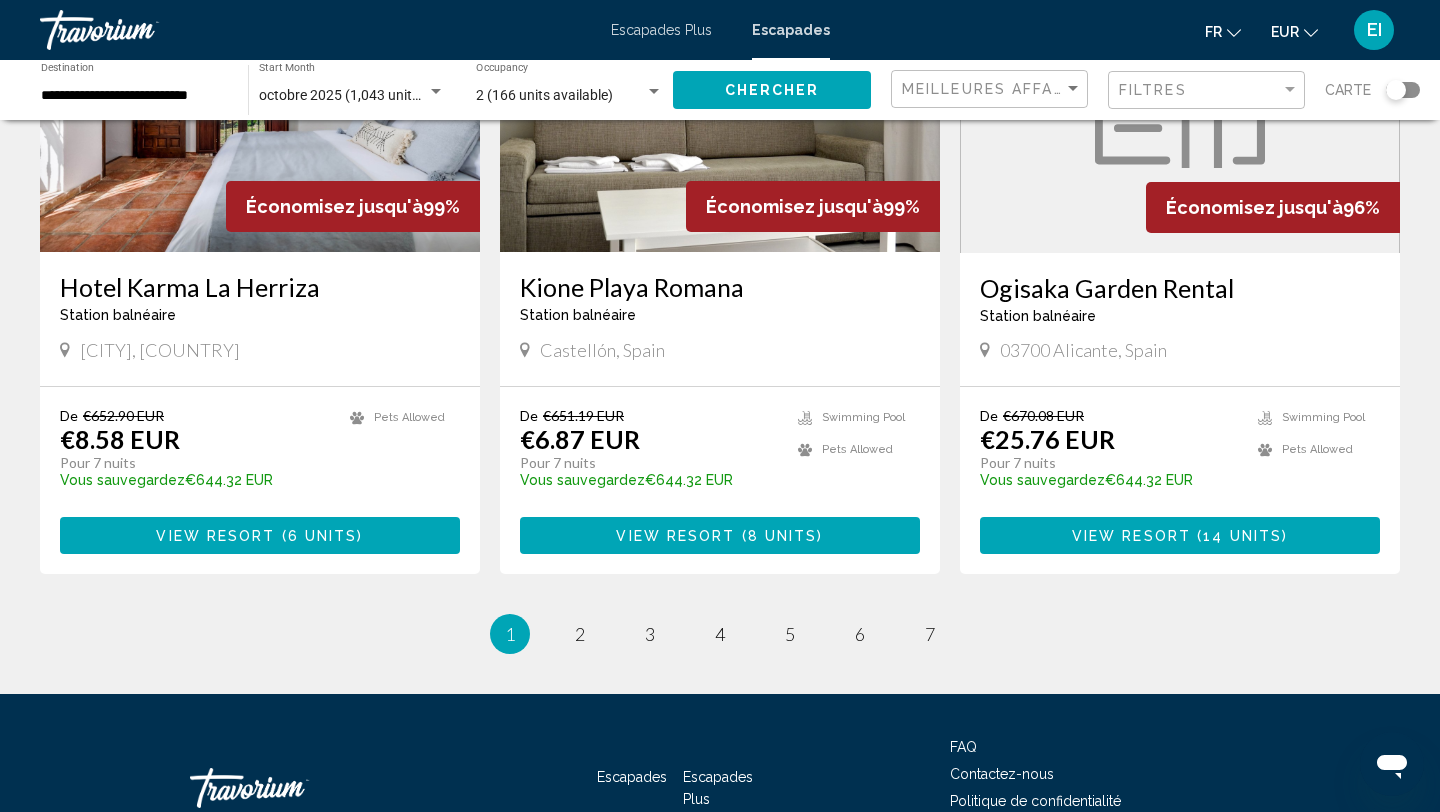 scroll, scrollTop: 2337, scrollLeft: 0, axis: vertical 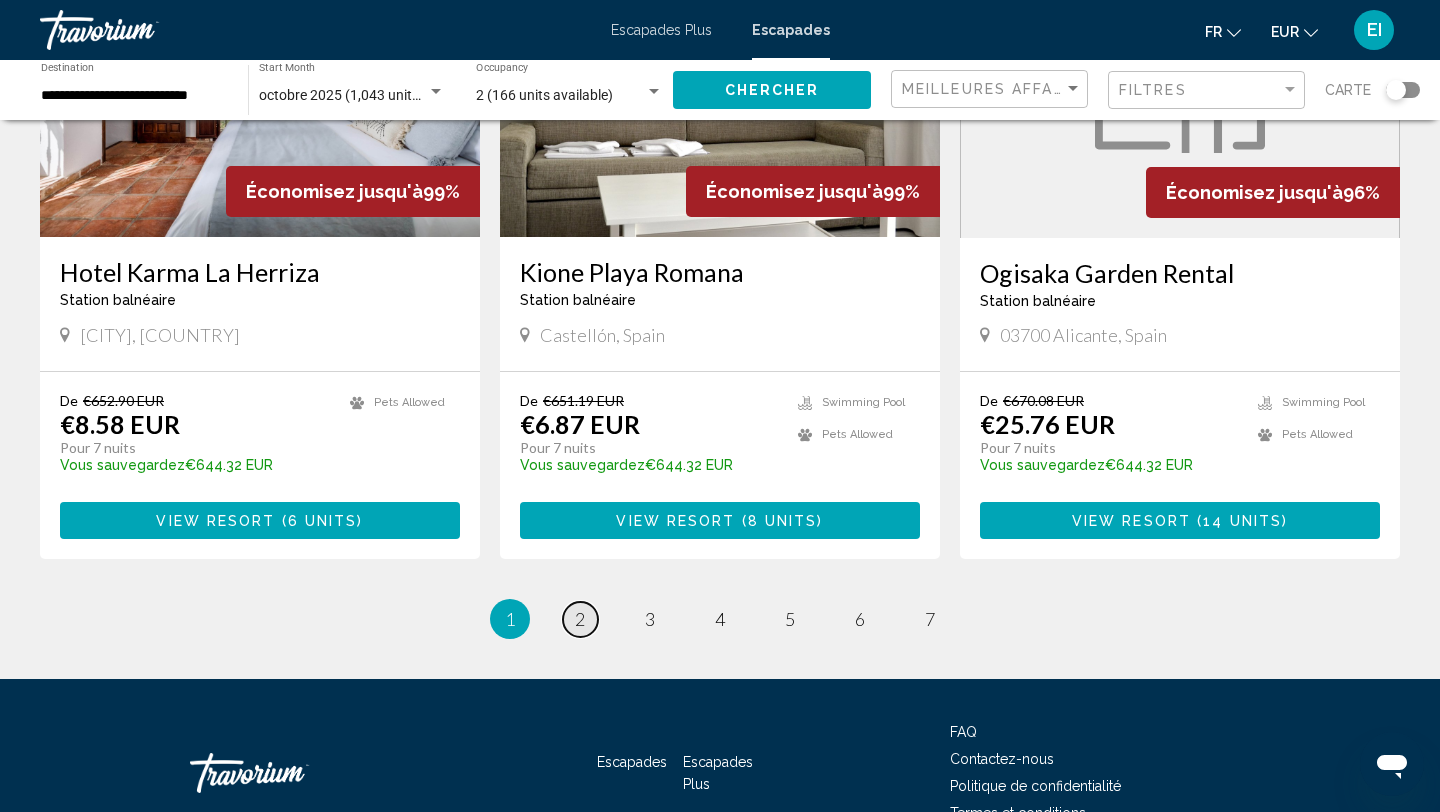 click on "2" at bounding box center (580, 619) 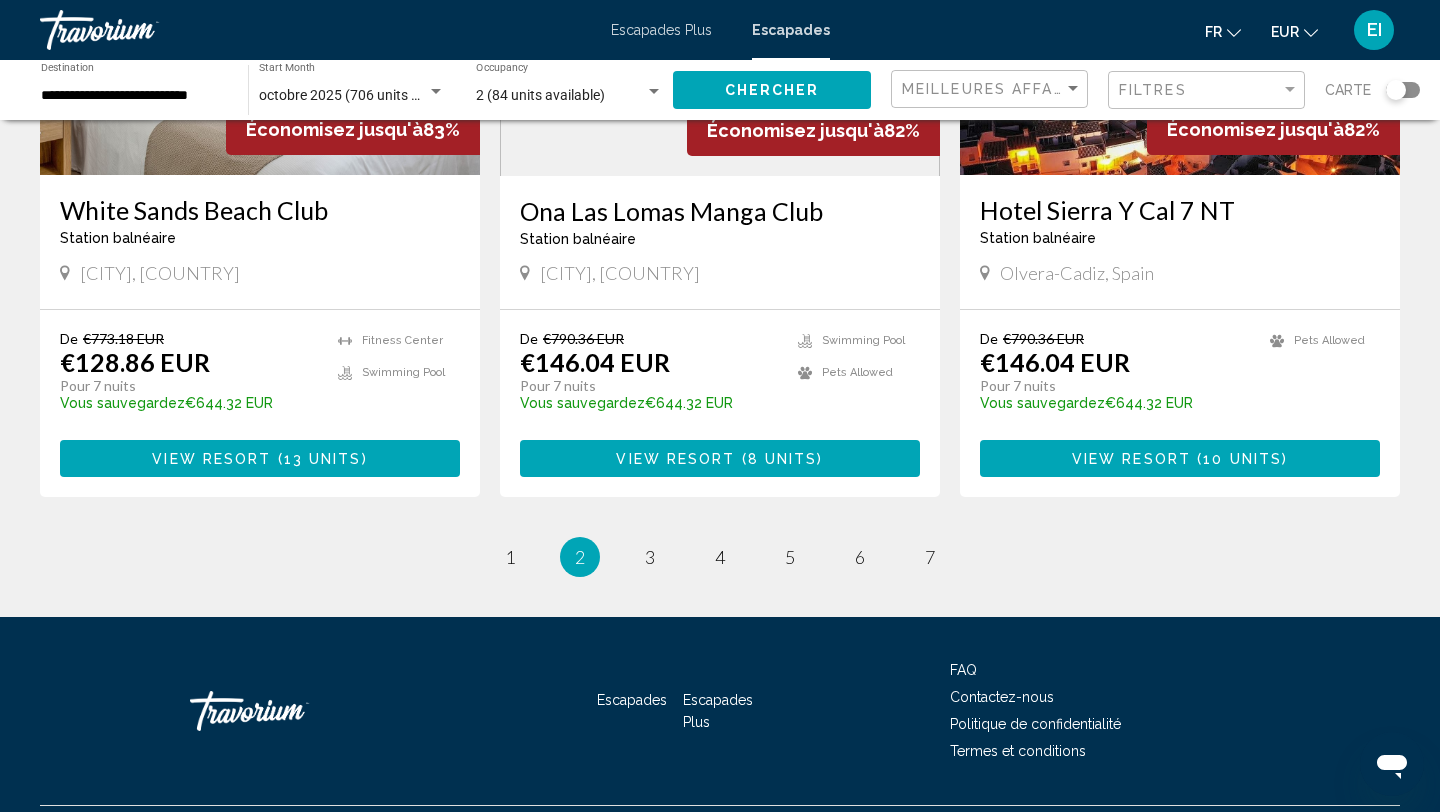scroll, scrollTop: 2437, scrollLeft: 0, axis: vertical 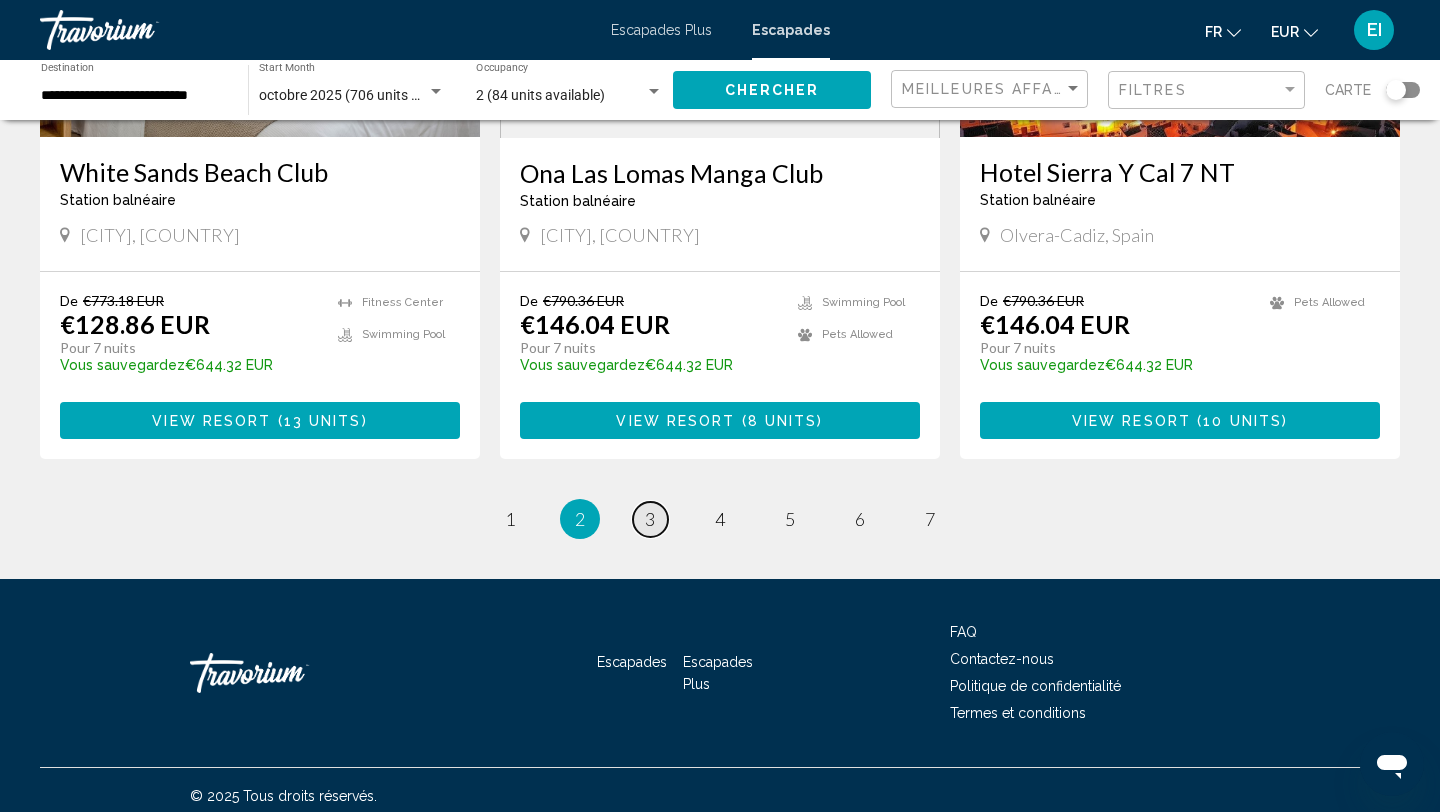 click on "page  3" at bounding box center [650, 519] 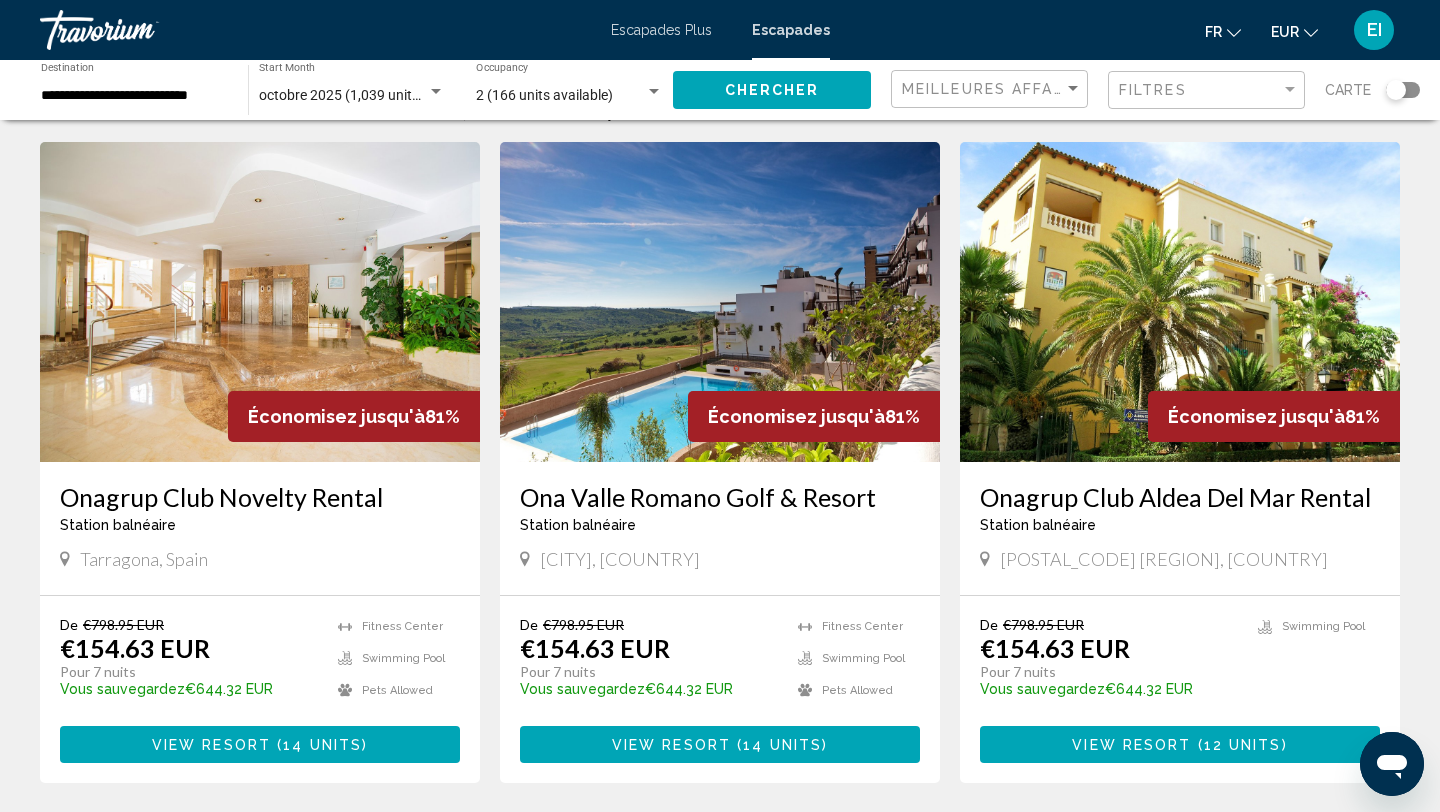 scroll, scrollTop: 71, scrollLeft: 0, axis: vertical 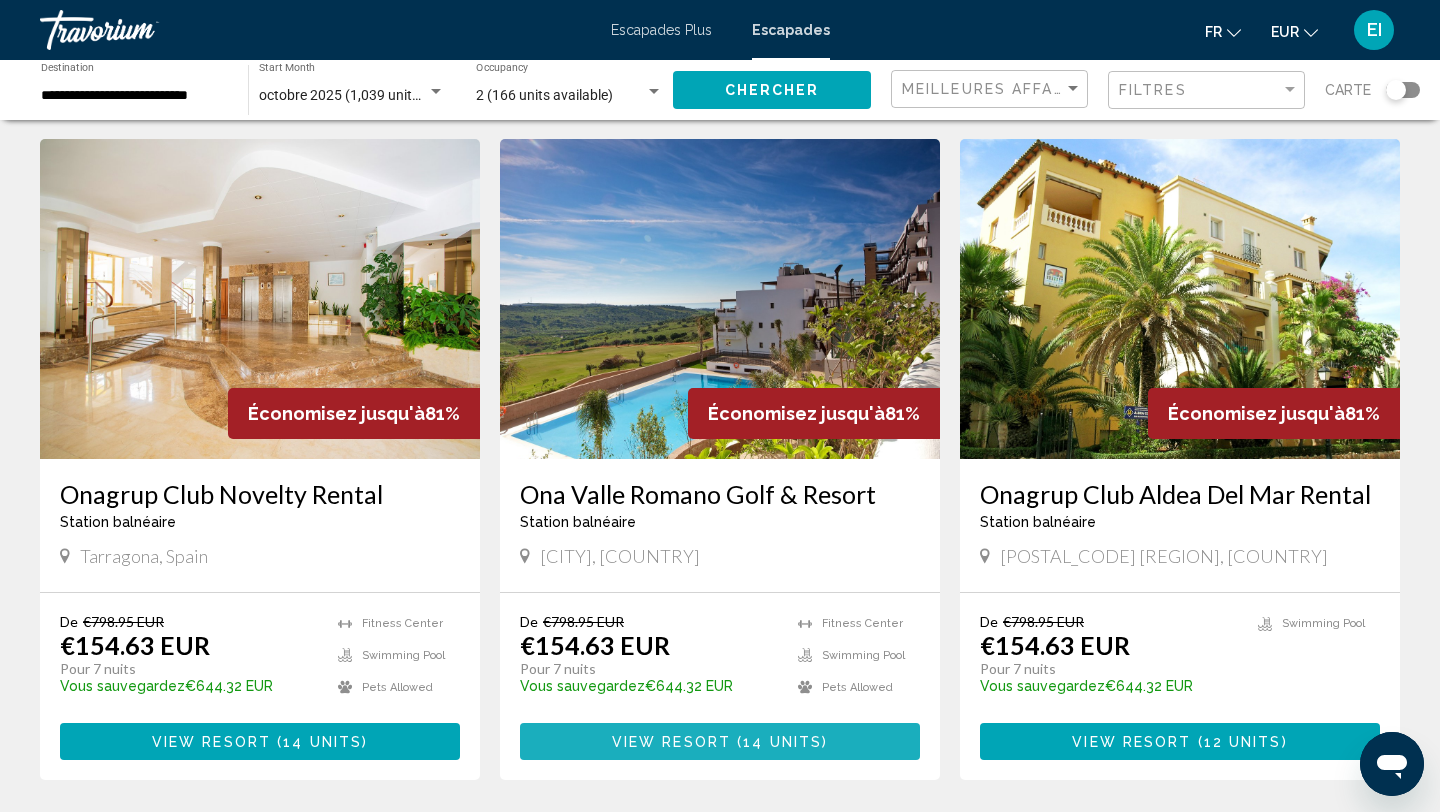 click at bounding box center [734, 742] 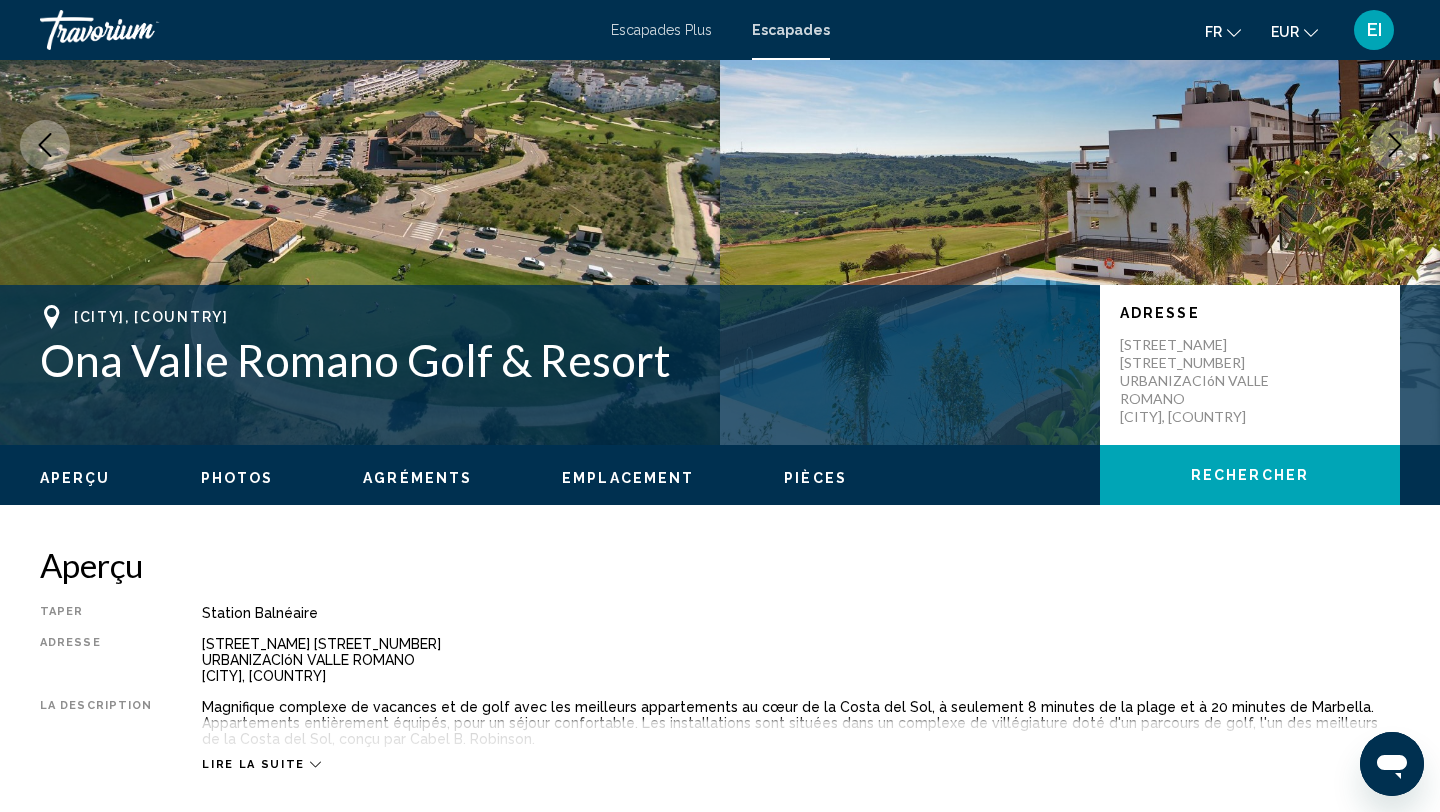 scroll, scrollTop: 0, scrollLeft: 0, axis: both 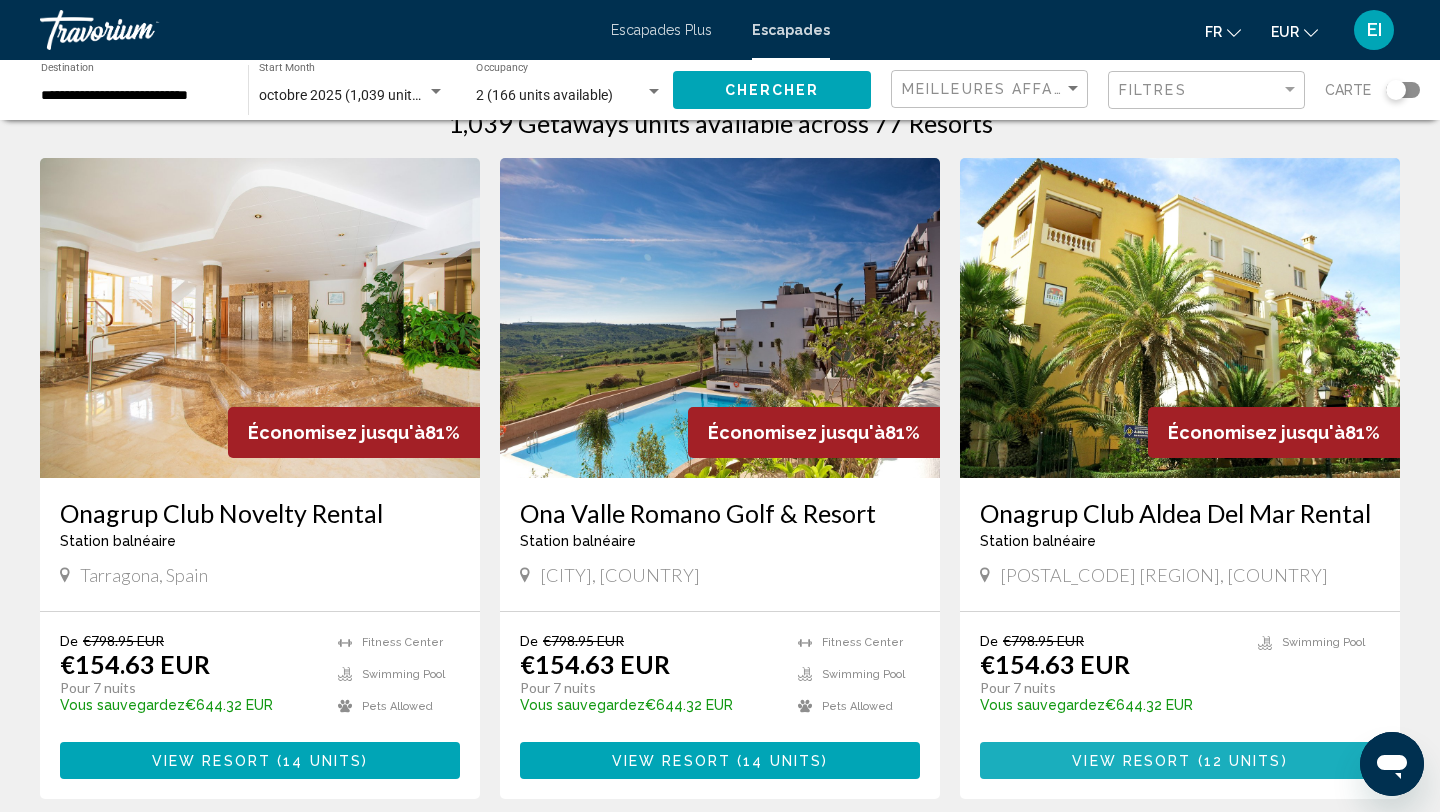 click on "View Resort" at bounding box center [1131, 761] 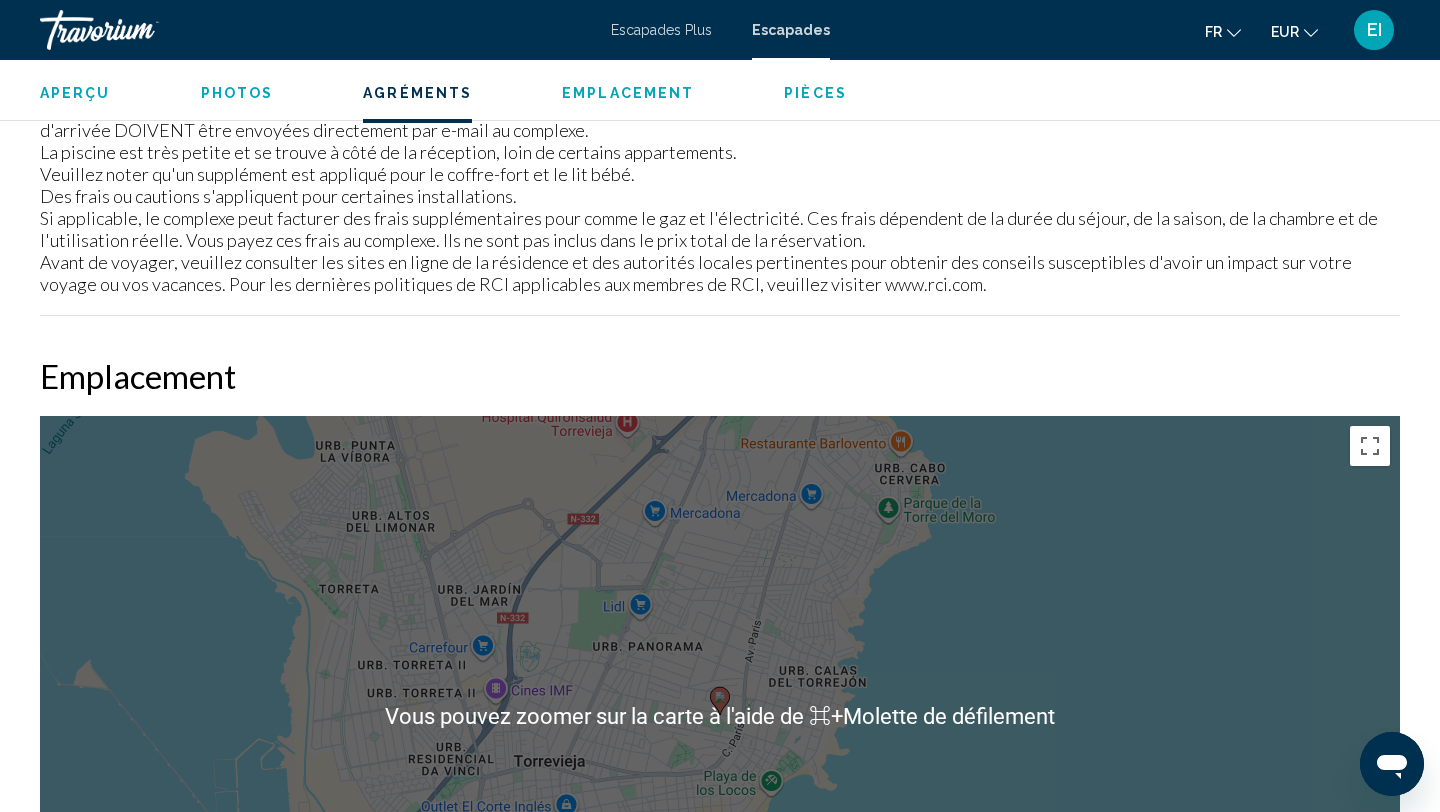 scroll, scrollTop: 2298, scrollLeft: 0, axis: vertical 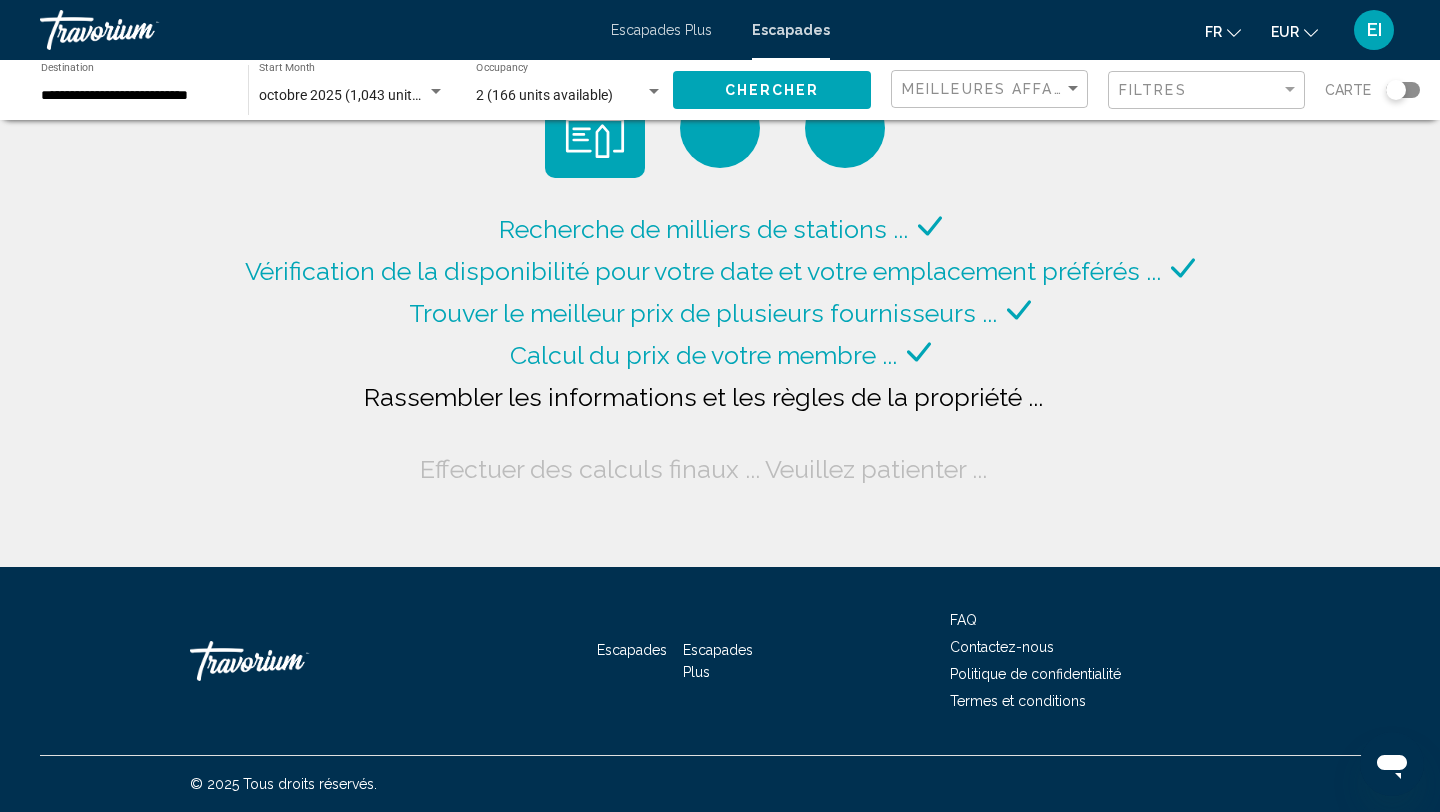 click on "Filtres" 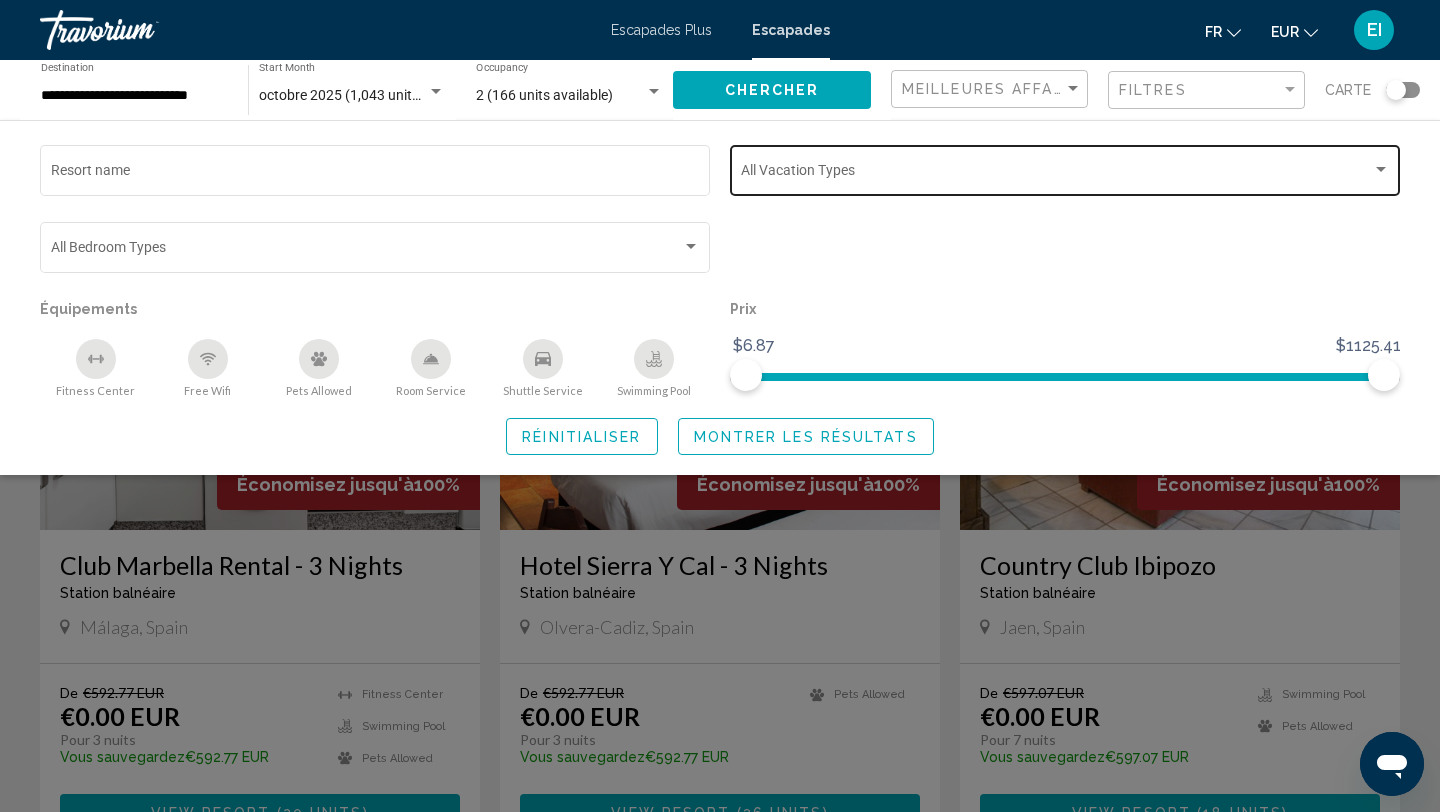 click on "Vacation Types All Vacation Types" 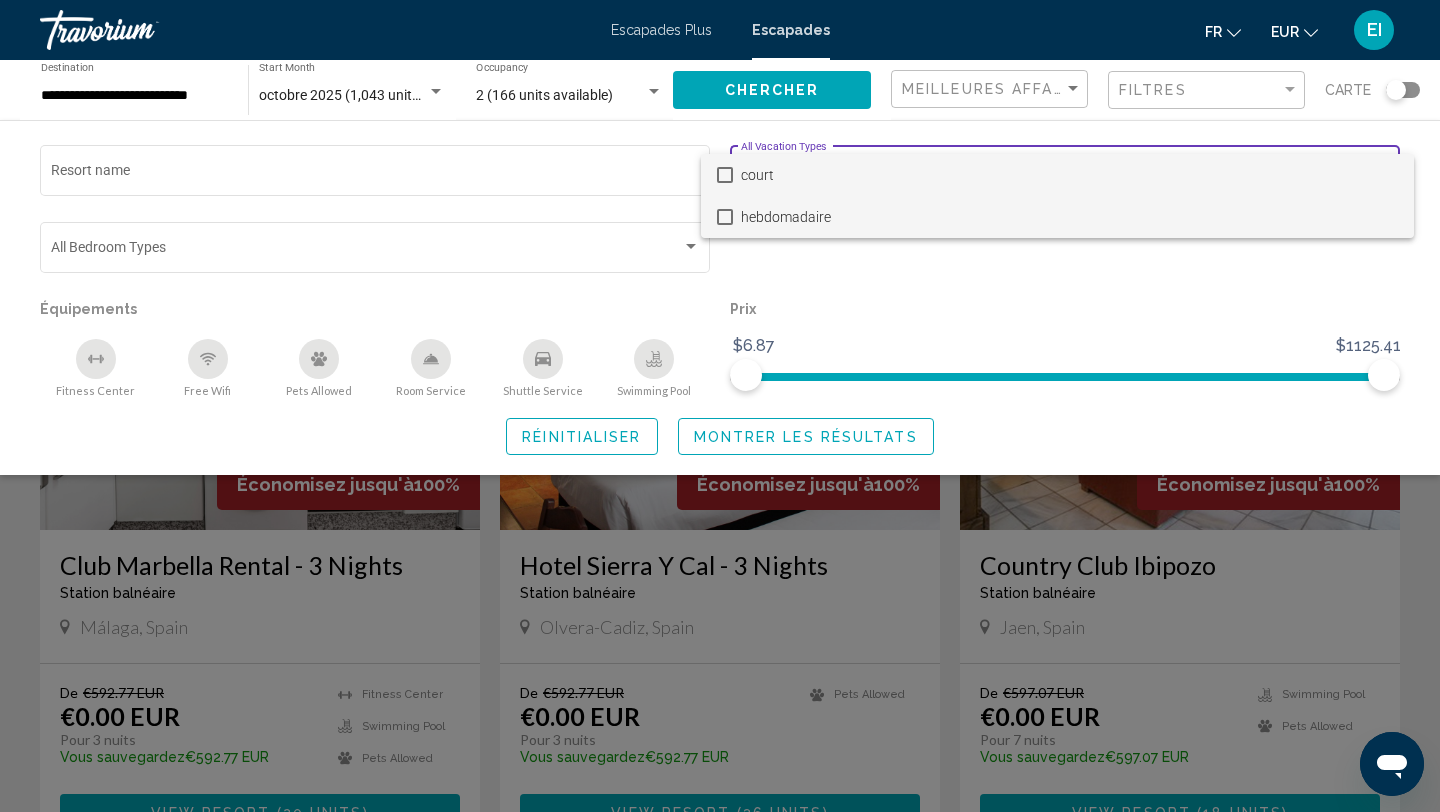 click on "hebdomadaire" at bounding box center (1069, 217) 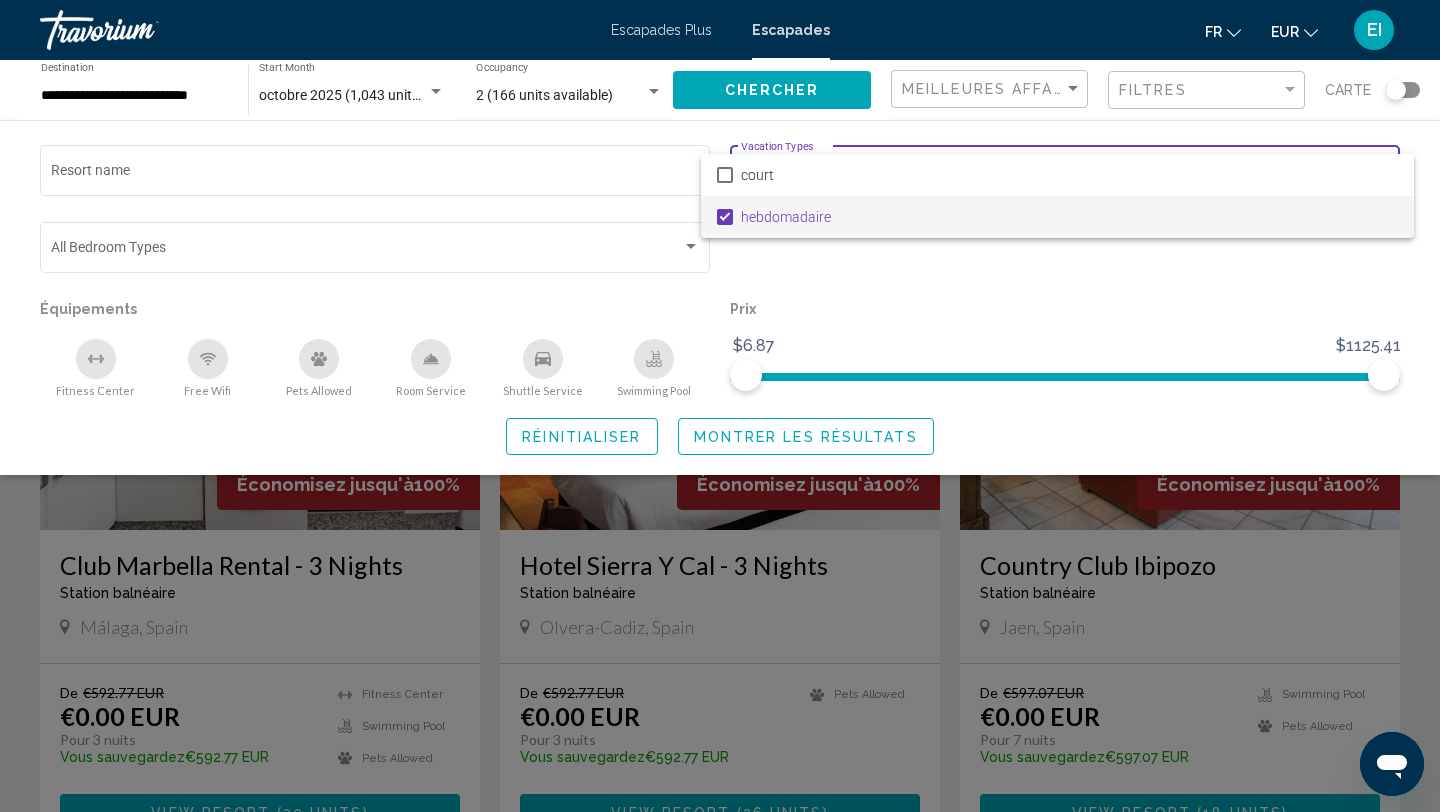 click at bounding box center [720, 406] 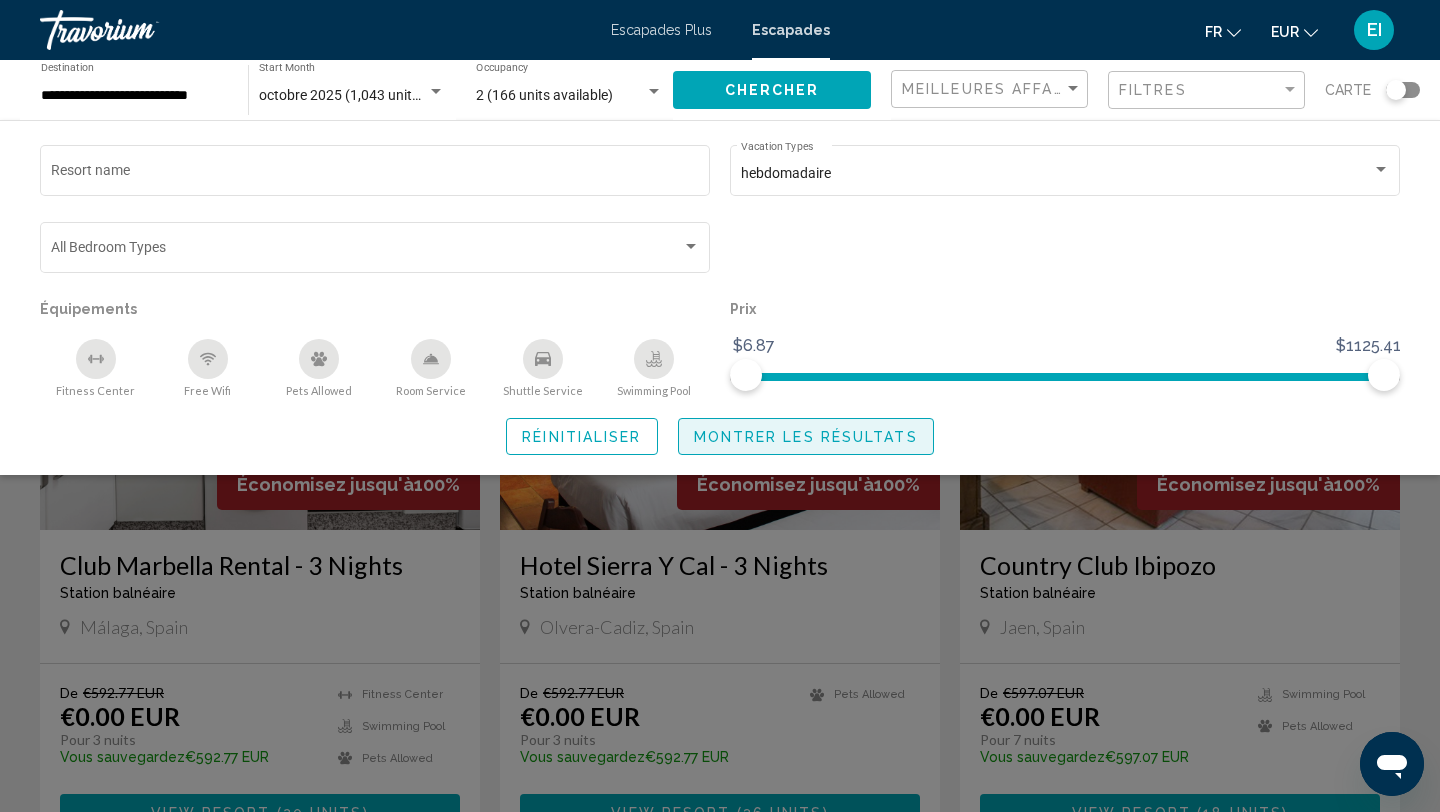 click on "Montrer les résultats" 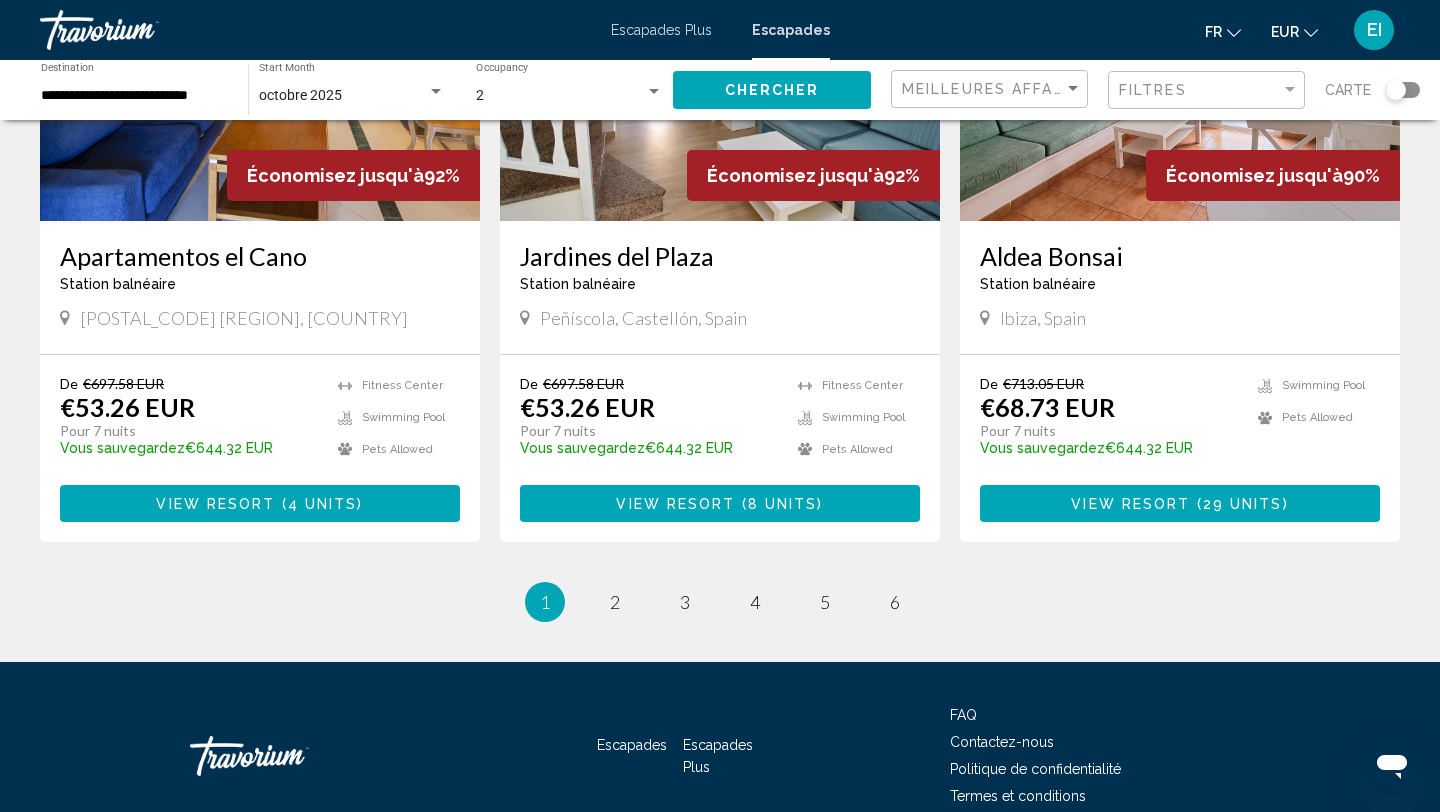 scroll, scrollTop: 2355, scrollLeft: 0, axis: vertical 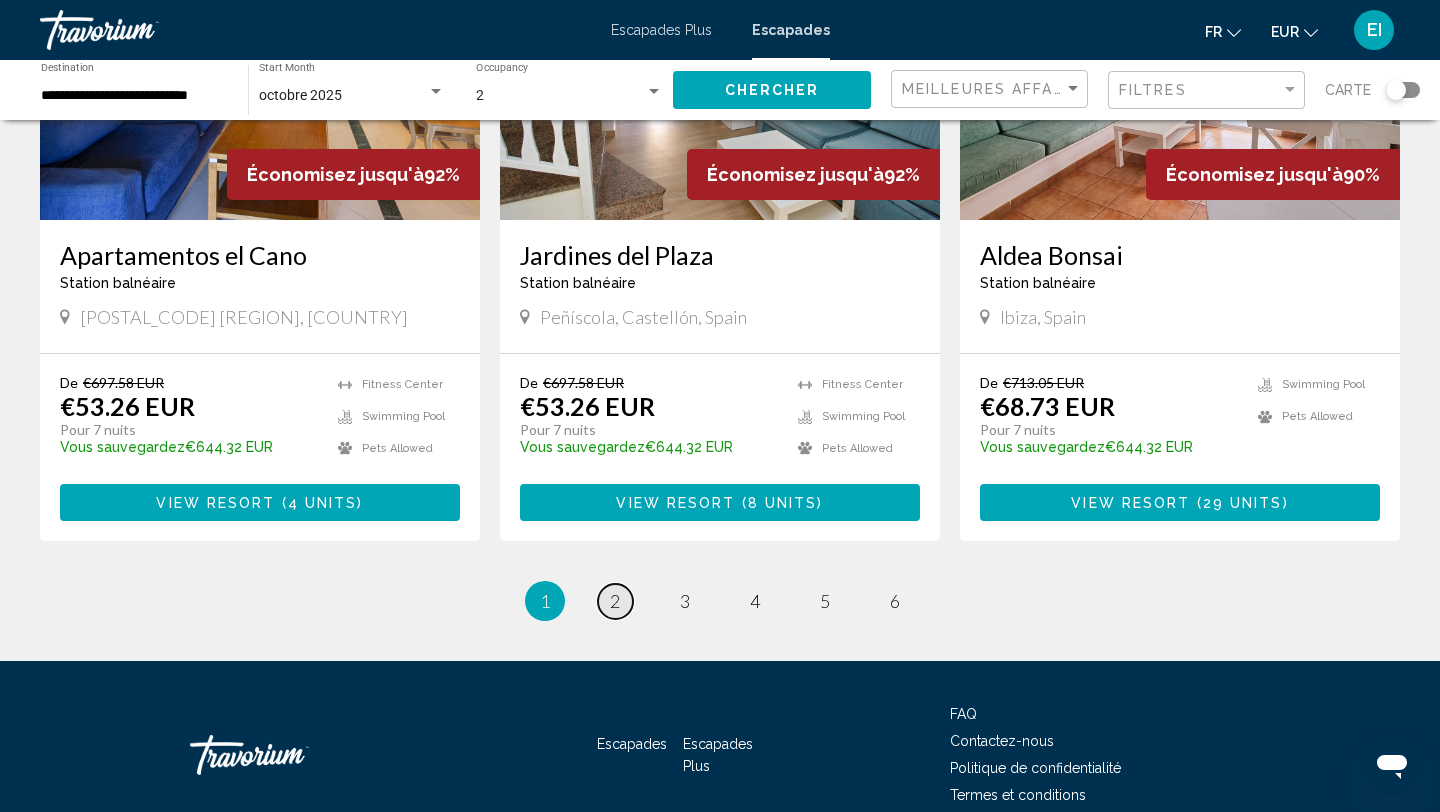 click on "2" at bounding box center [615, 601] 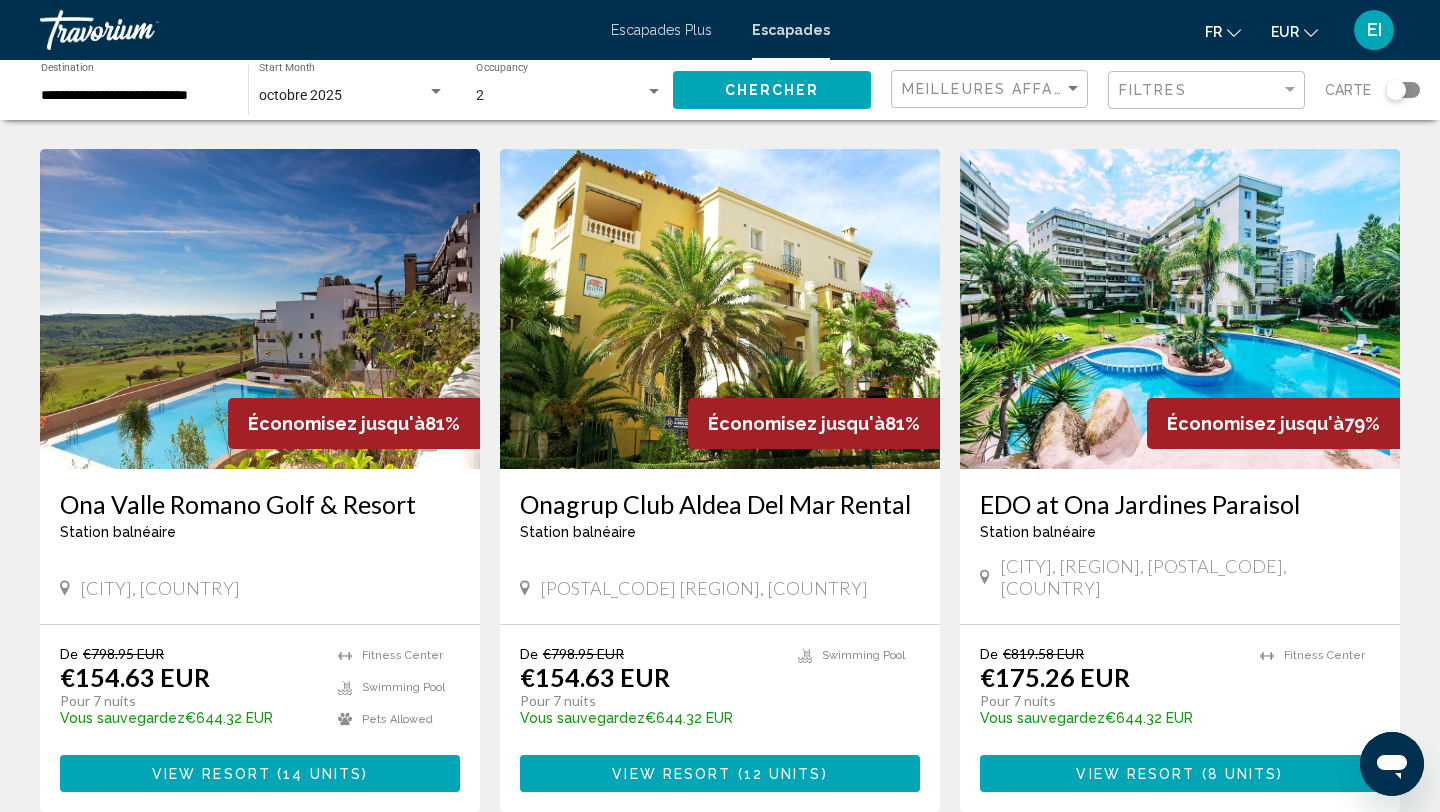 scroll, scrollTop: 2108, scrollLeft: 0, axis: vertical 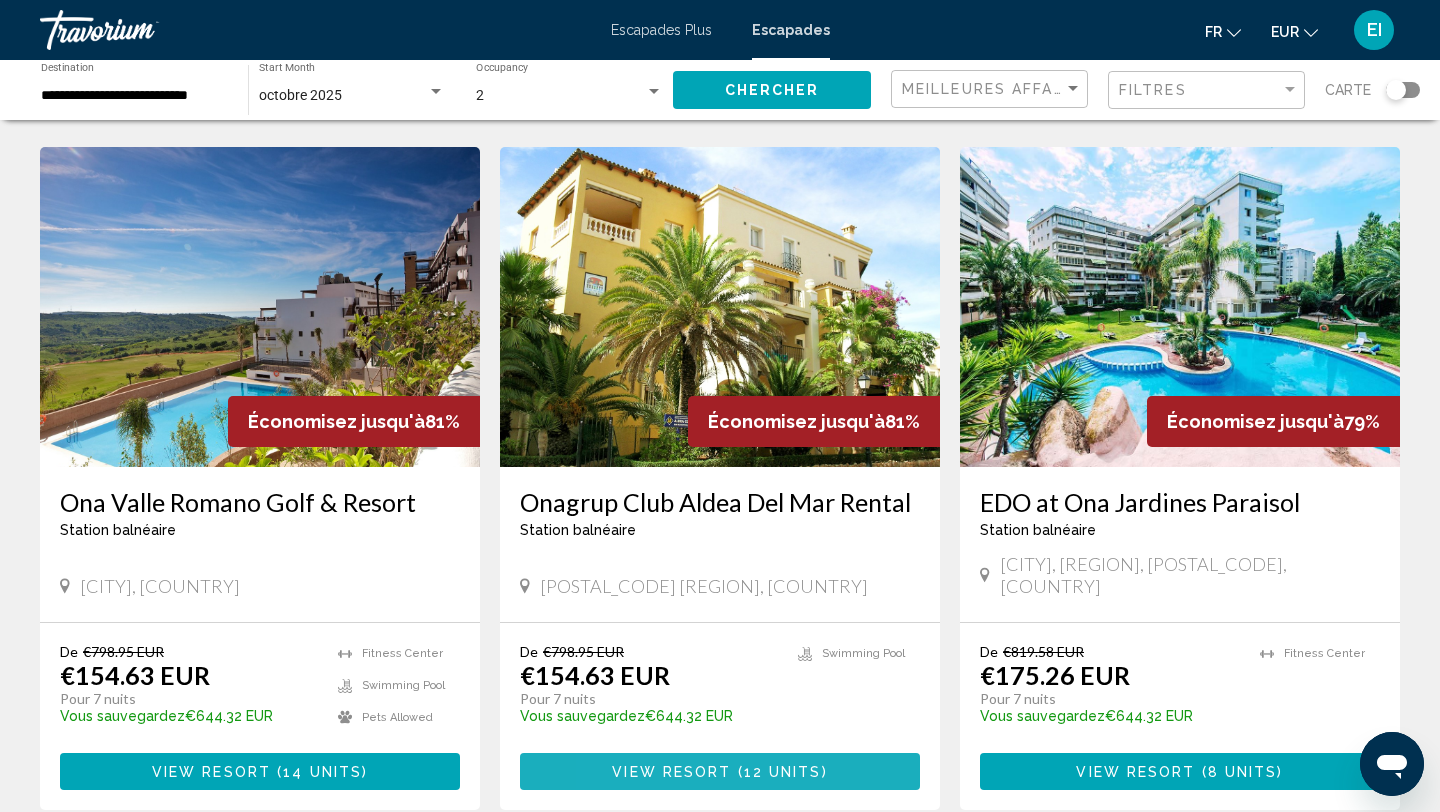 click on "View Resort" at bounding box center (671, 772) 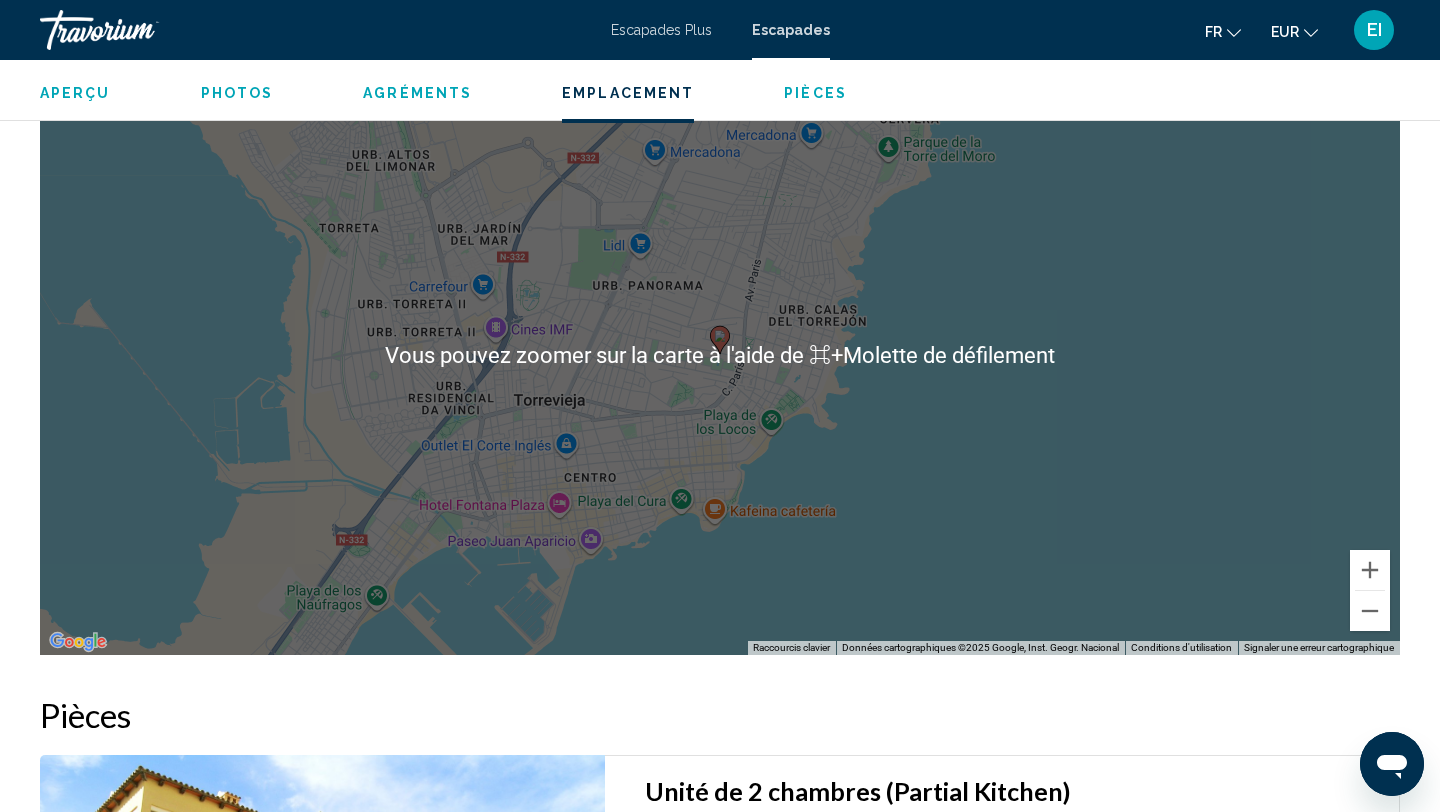 scroll, scrollTop: 2659, scrollLeft: 0, axis: vertical 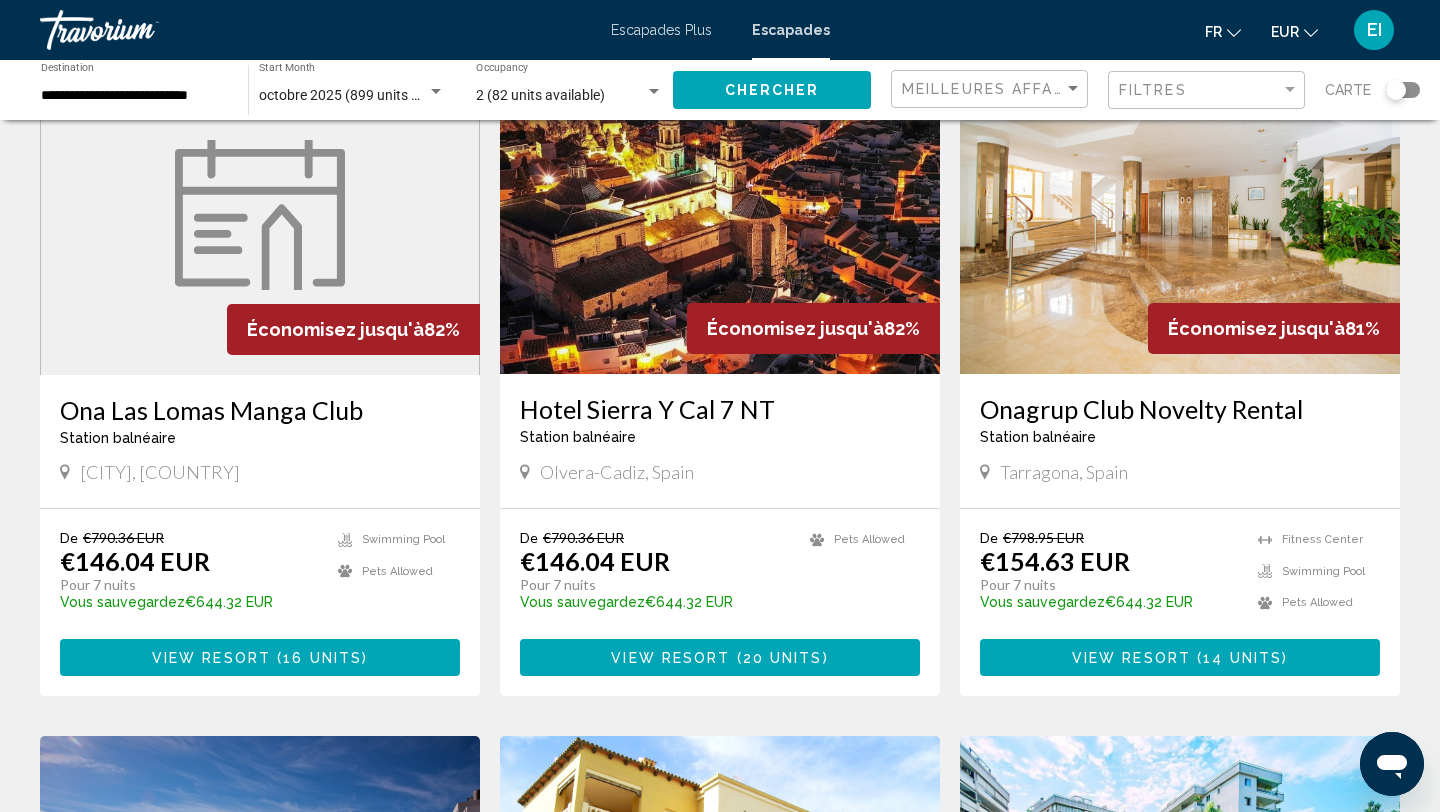 click on "View Resort    ( 14 units )" at bounding box center (1180, 657) 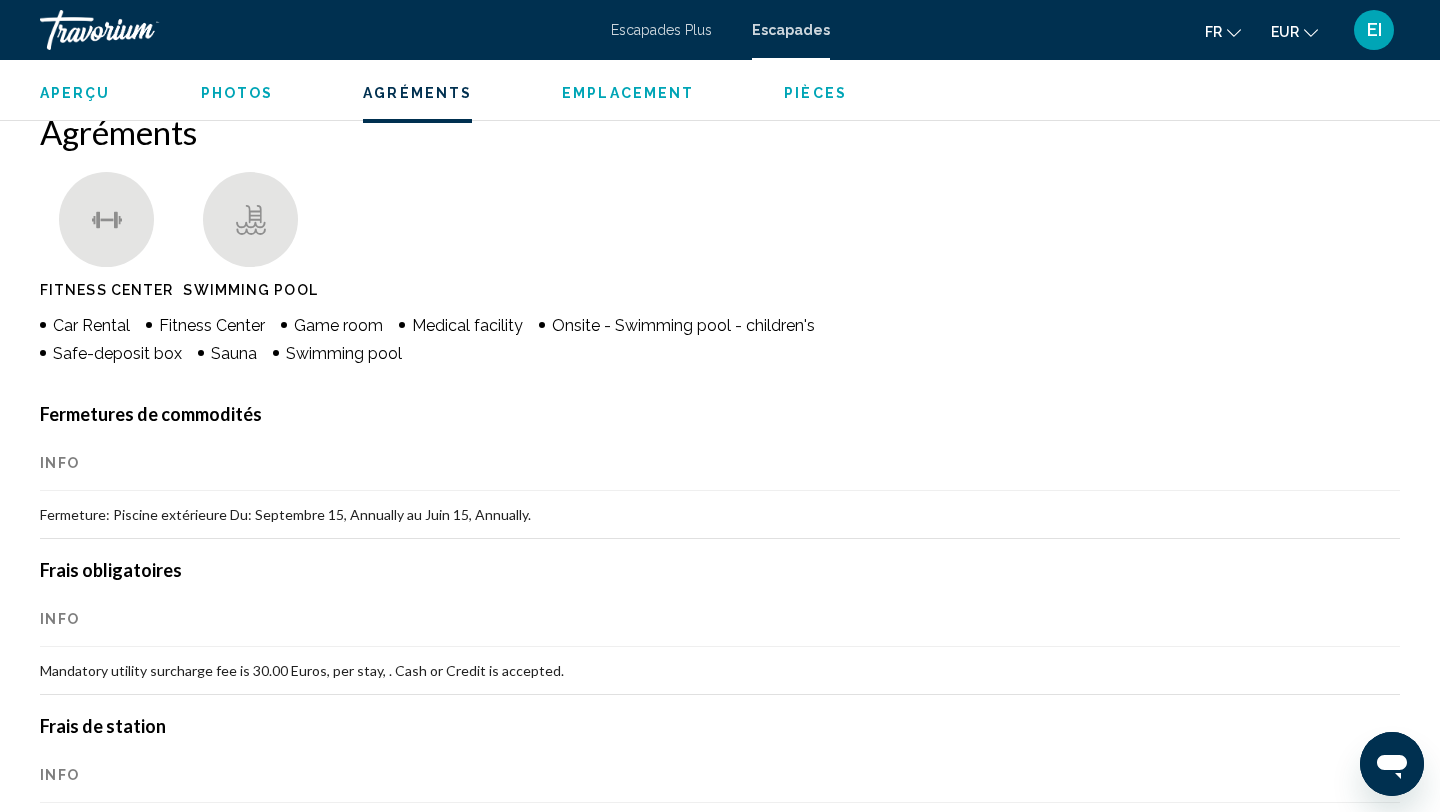 scroll, scrollTop: 1525, scrollLeft: 0, axis: vertical 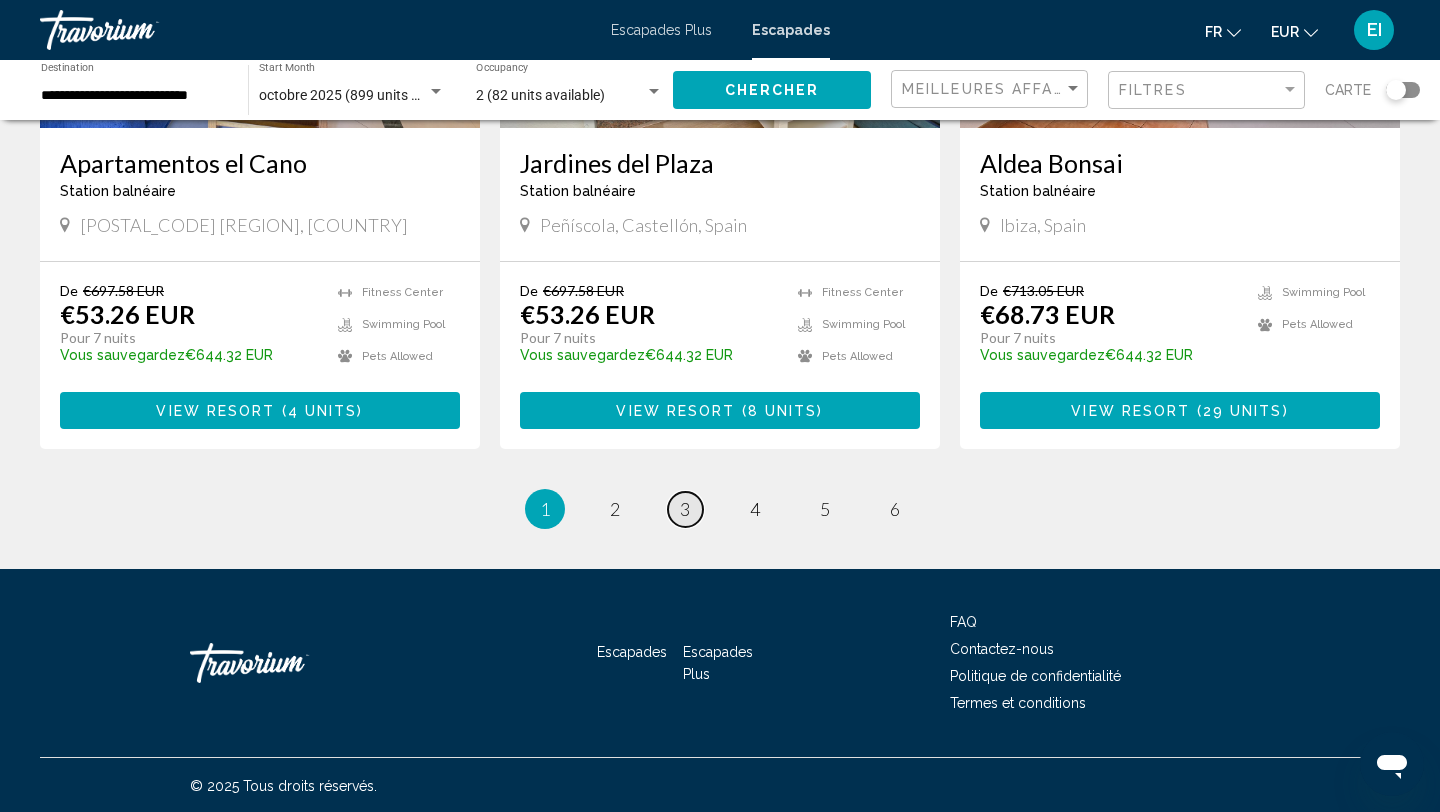 click on "3" at bounding box center (685, 509) 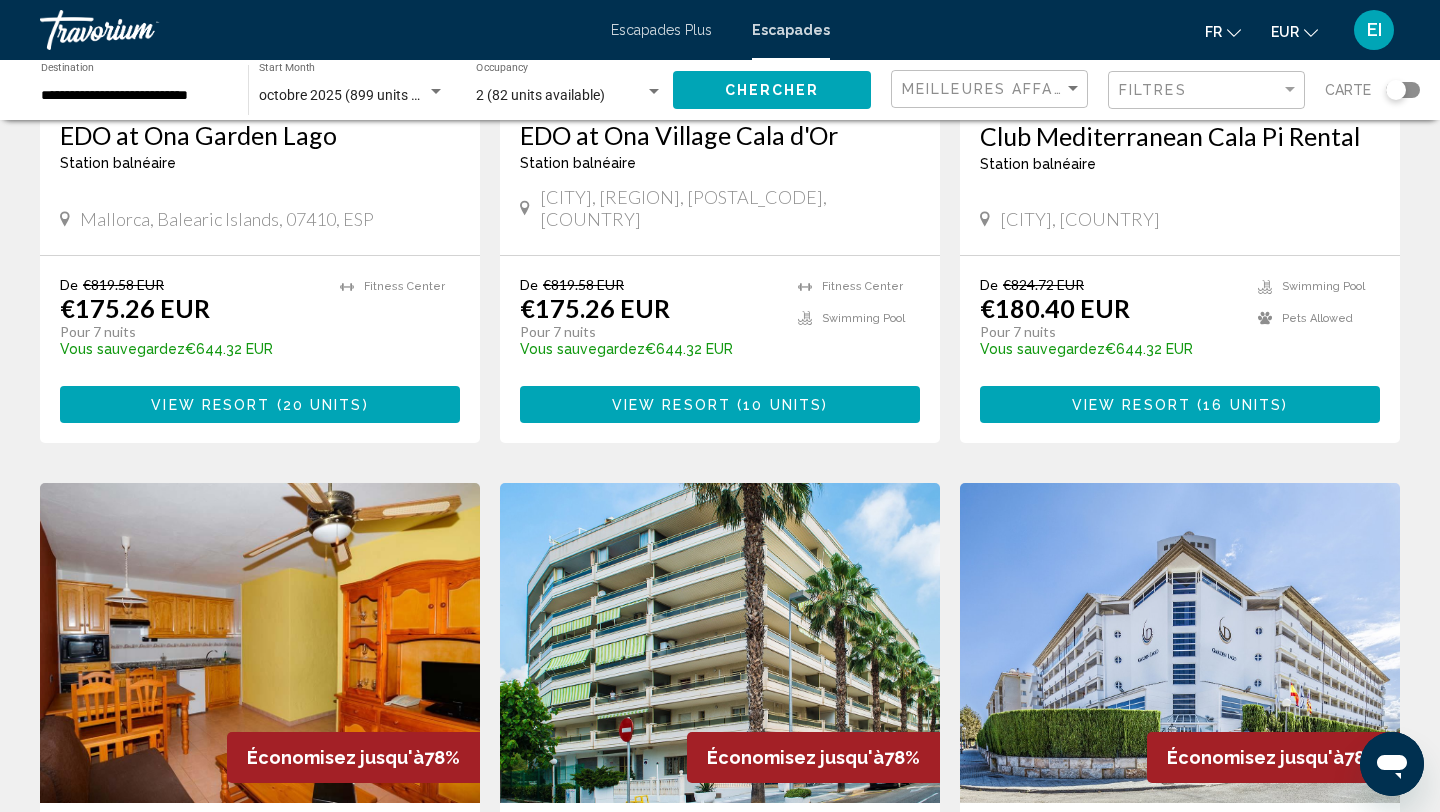 scroll, scrollTop: 370, scrollLeft: 0, axis: vertical 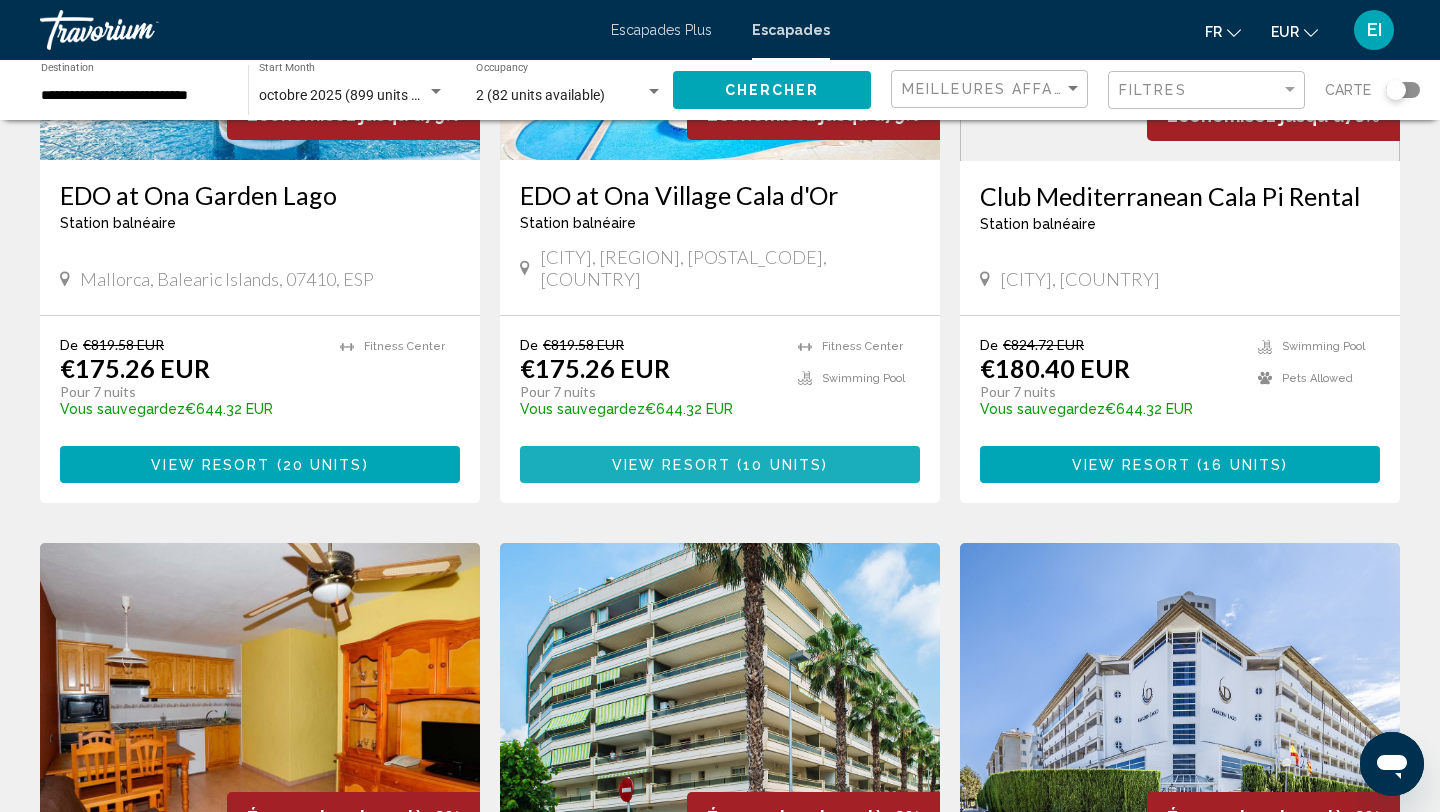 click on "View Resort" at bounding box center [671, 465] 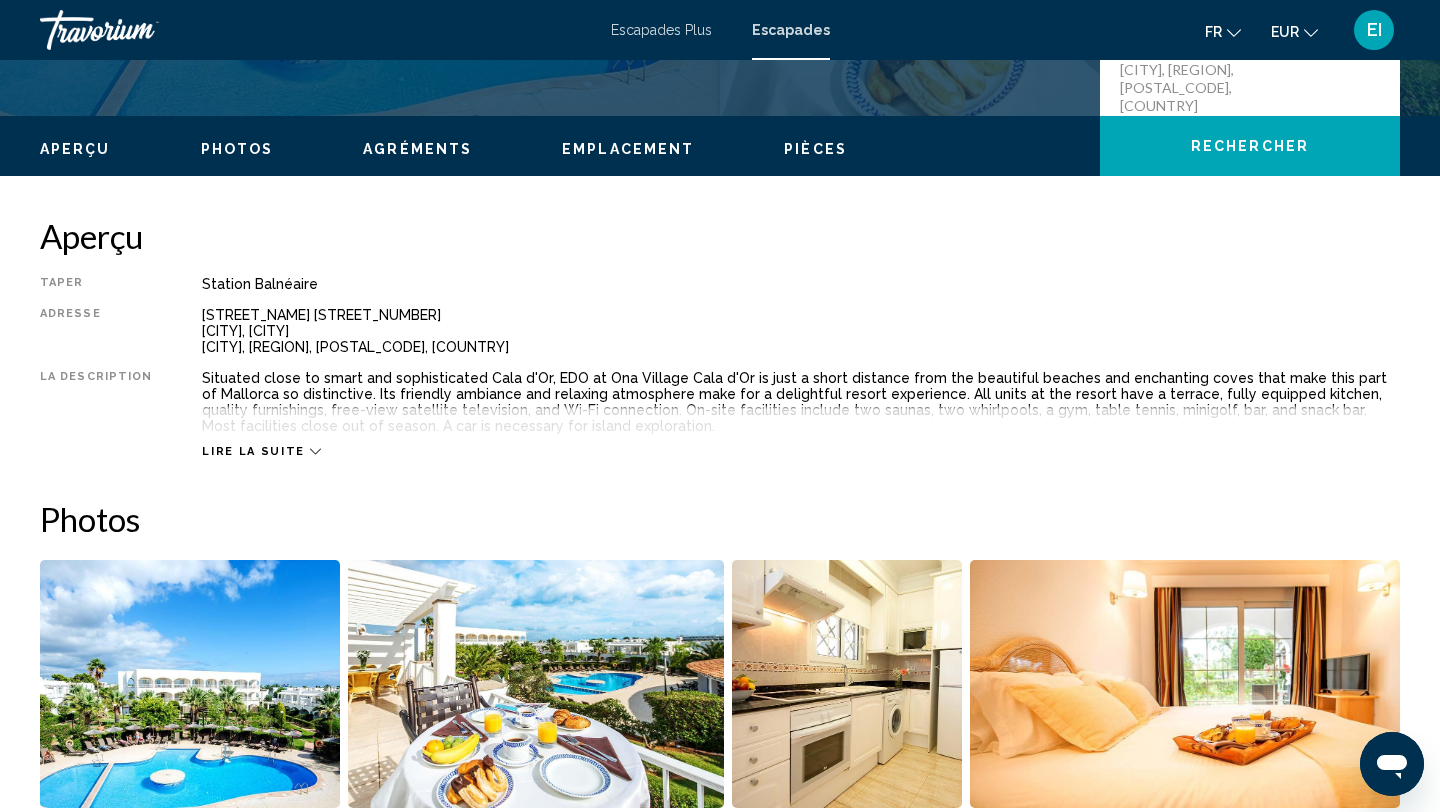 scroll, scrollTop: 505, scrollLeft: 0, axis: vertical 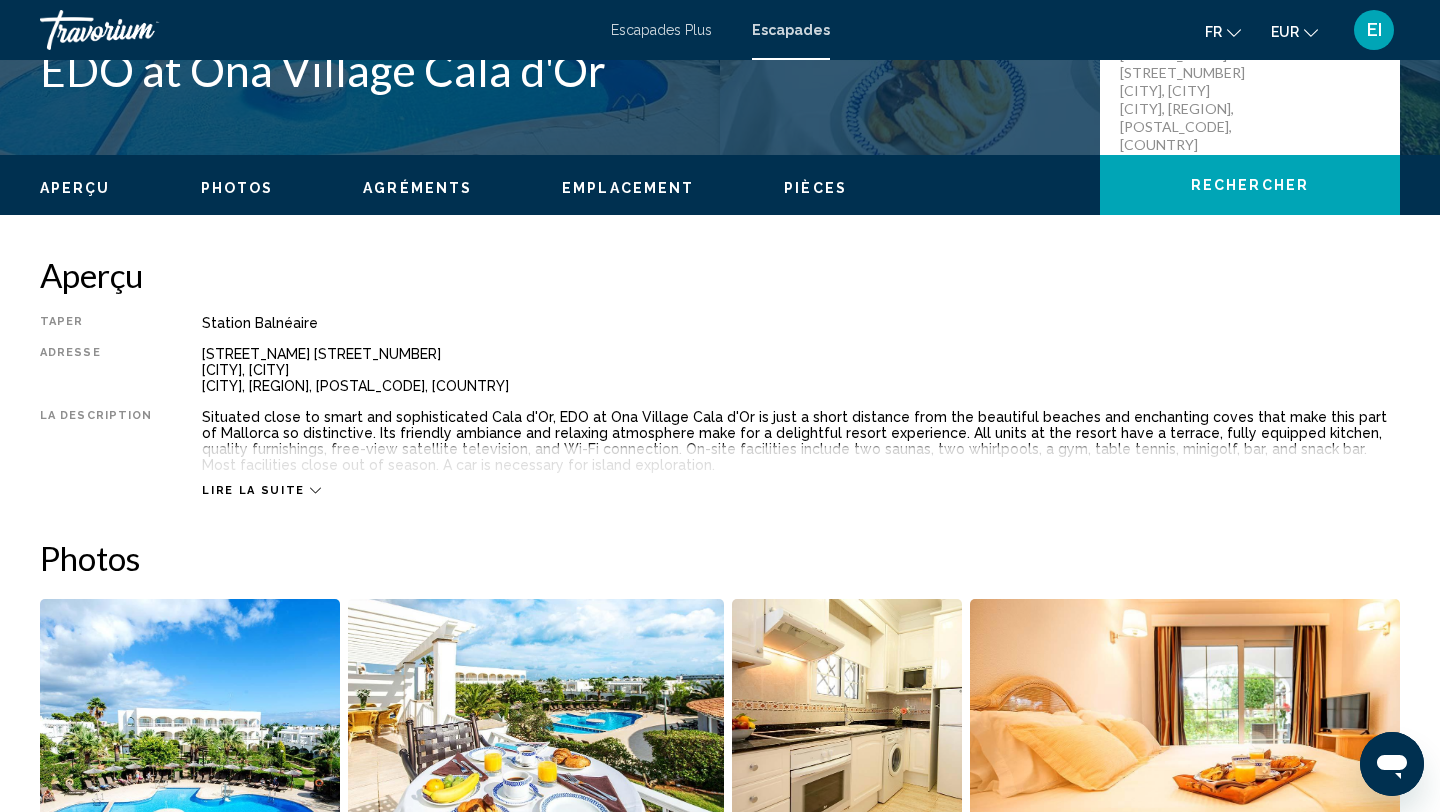 click 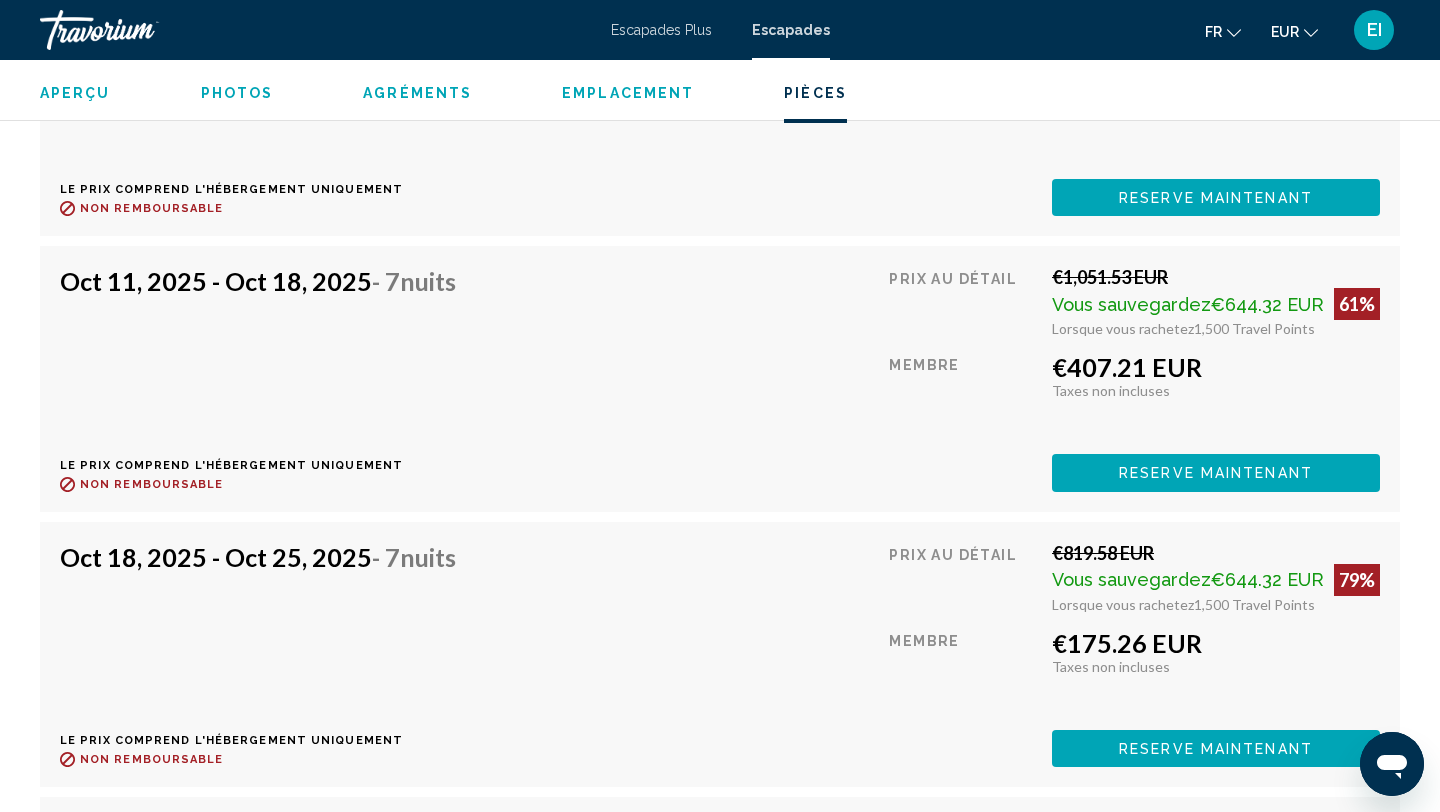 scroll, scrollTop: 3744, scrollLeft: 0, axis: vertical 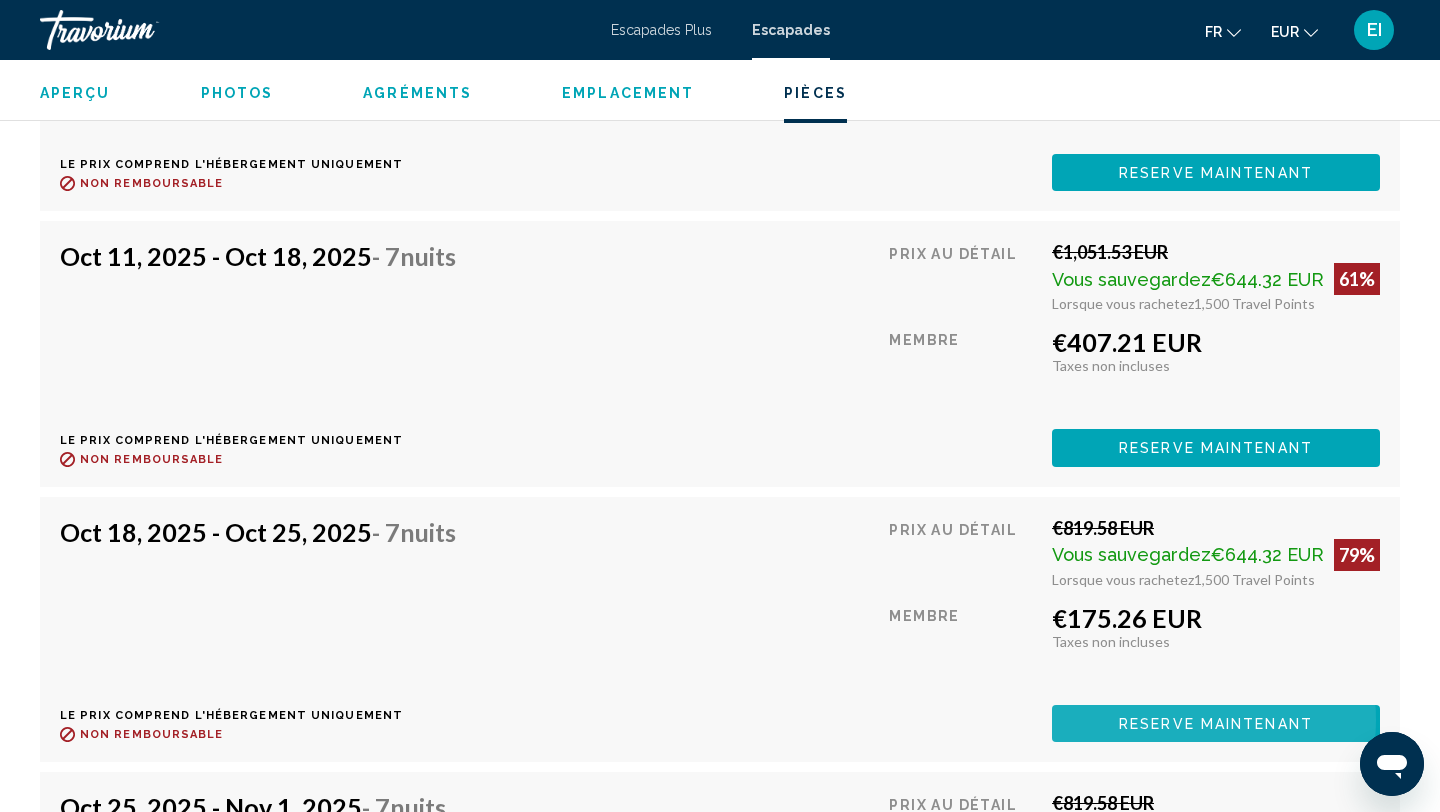 click on "Reserve maintenant" at bounding box center (1216, 724) 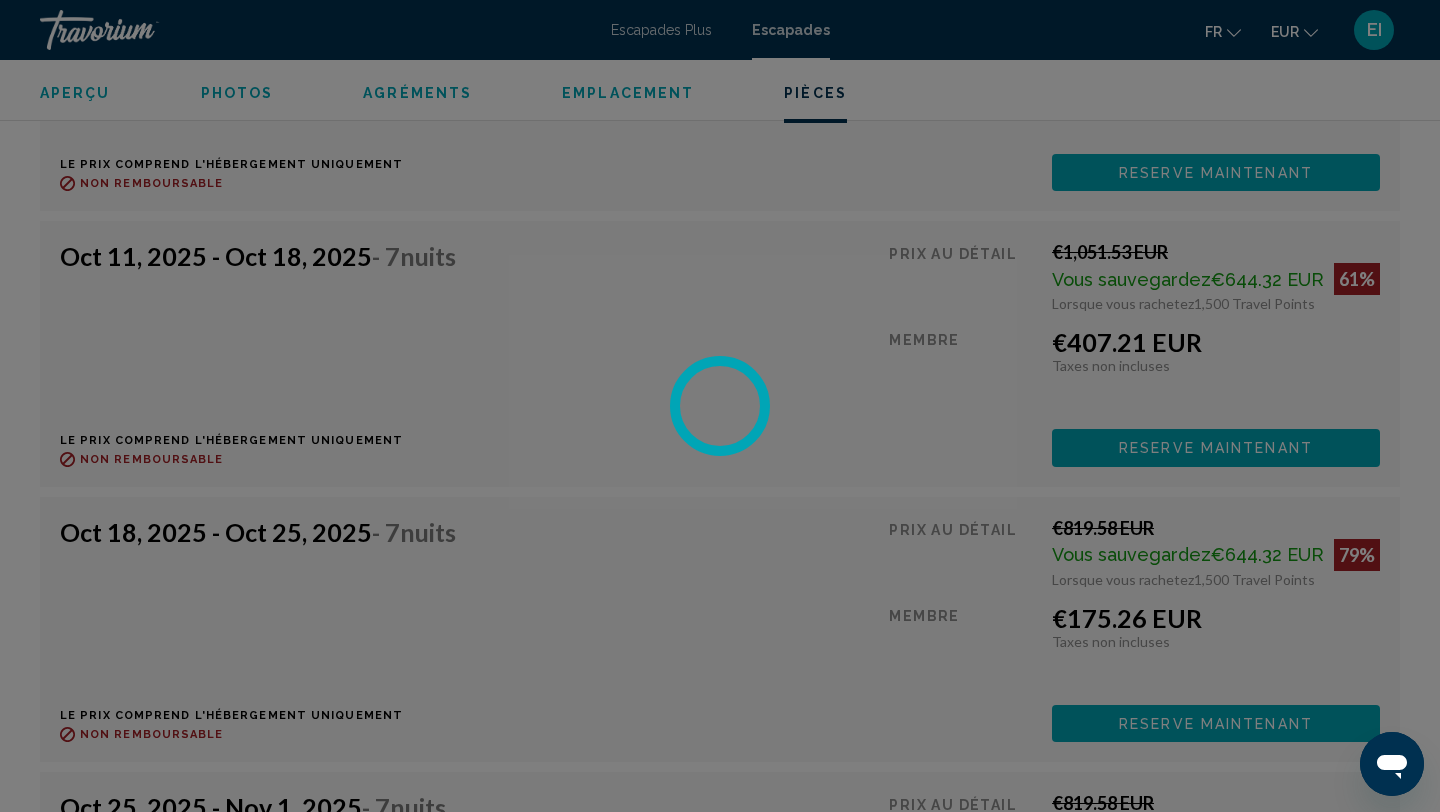 scroll, scrollTop: 0, scrollLeft: 0, axis: both 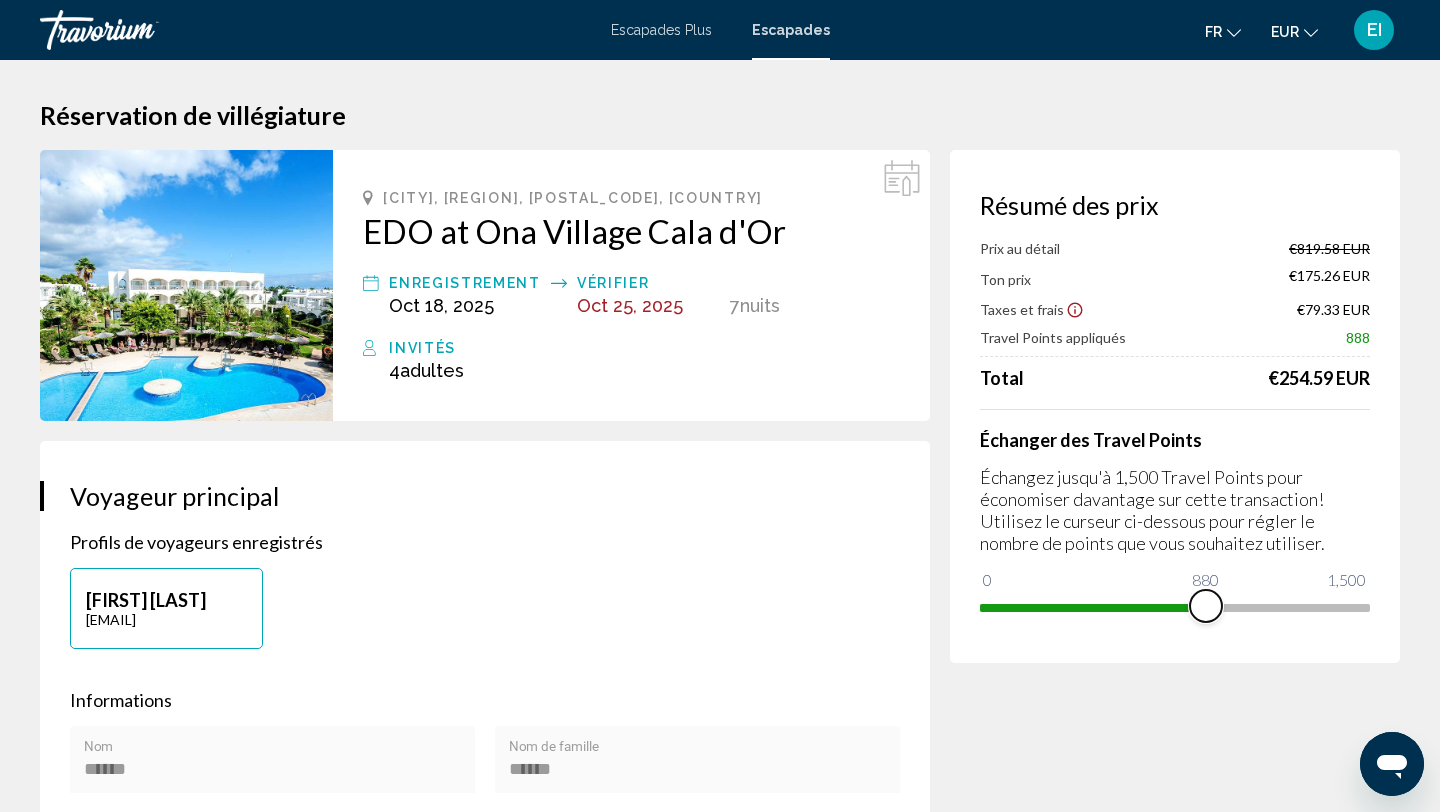 drag, startPoint x: 1348, startPoint y: 611, endPoint x: 1206, endPoint y: 619, distance: 142.22517 